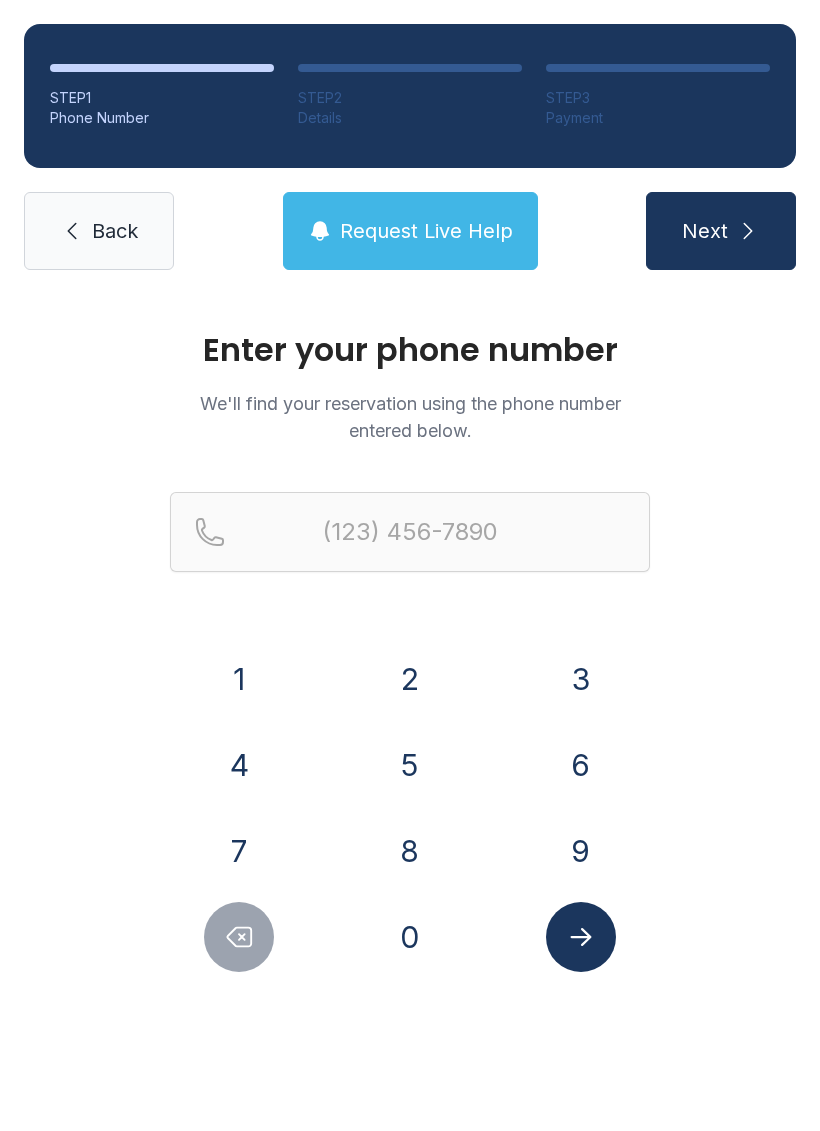 scroll, scrollTop: 0, scrollLeft: 0, axis: both 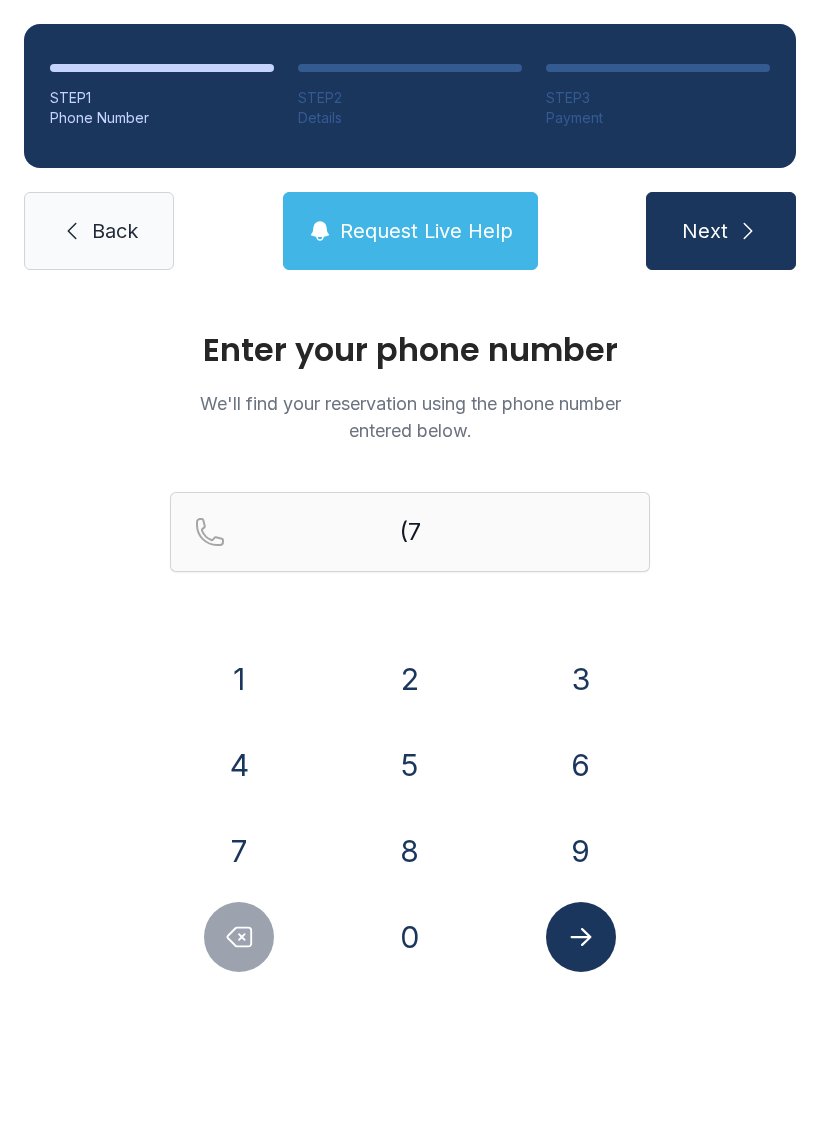 click on "0" at bounding box center [410, 937] 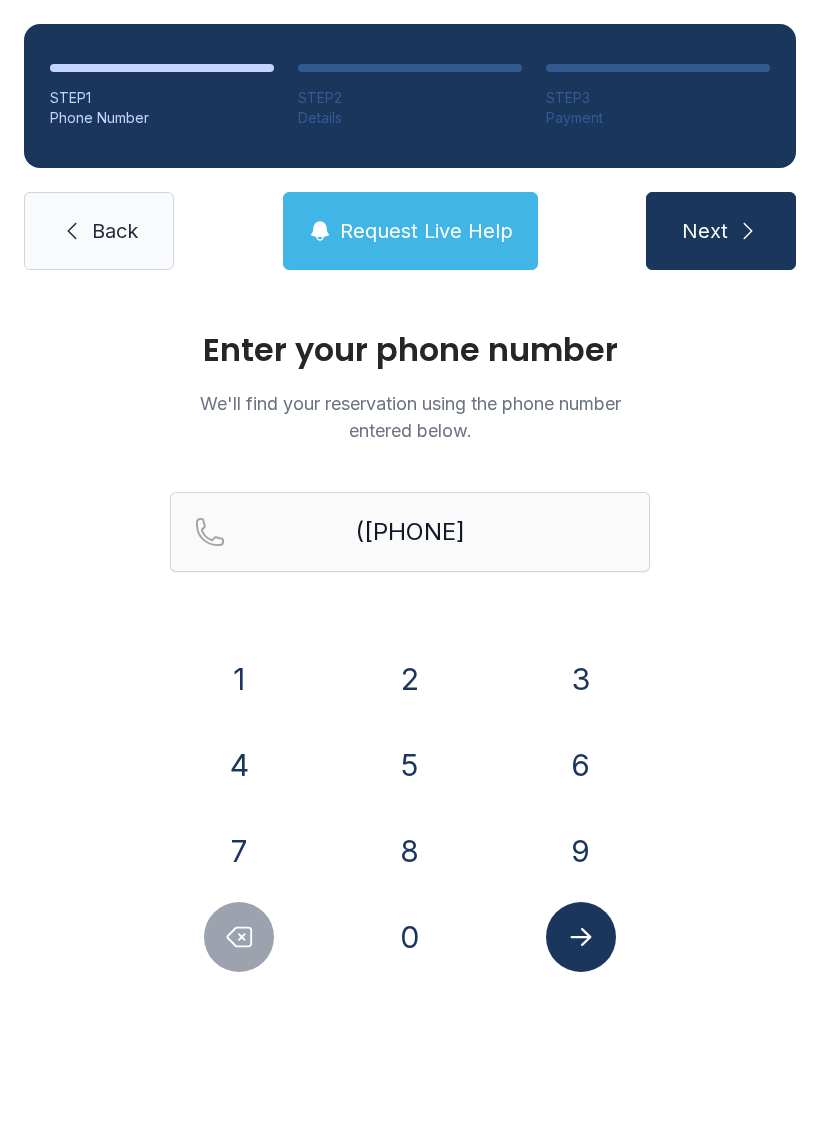 click on "3" at bounding box center (580, 679) 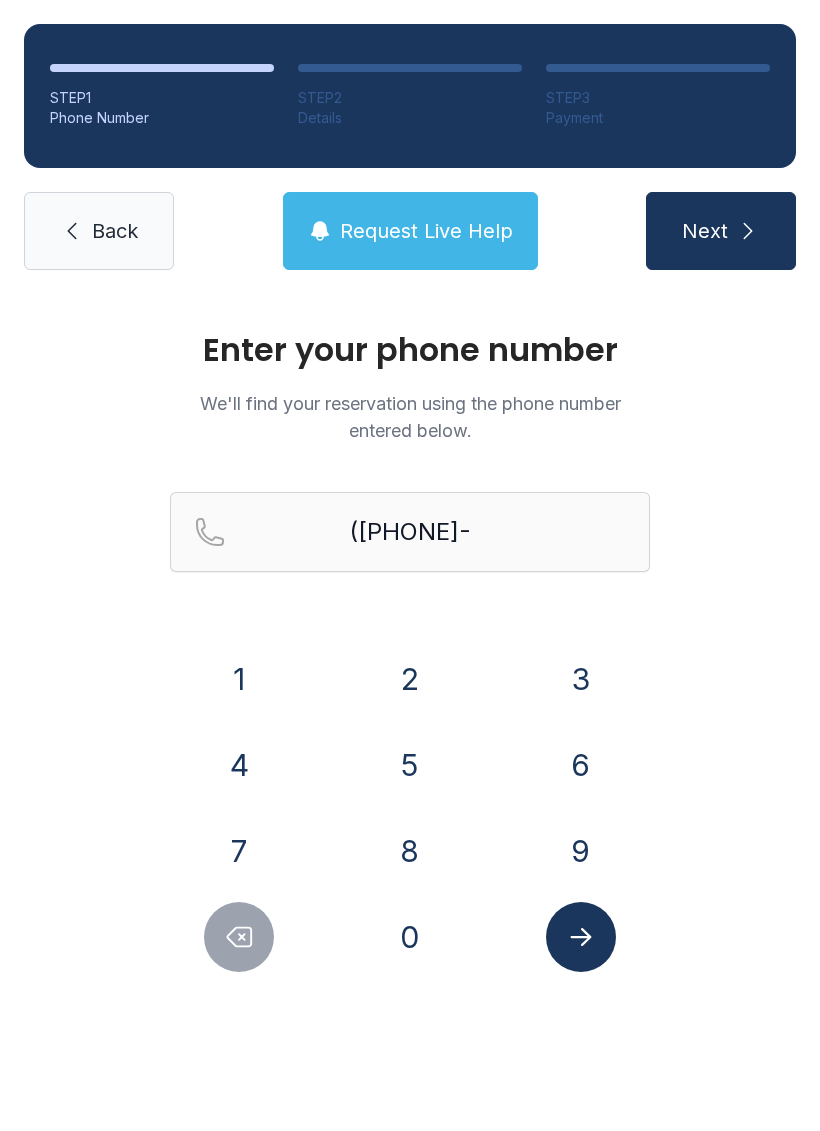 click on "8" at bounding box center [410, 851] 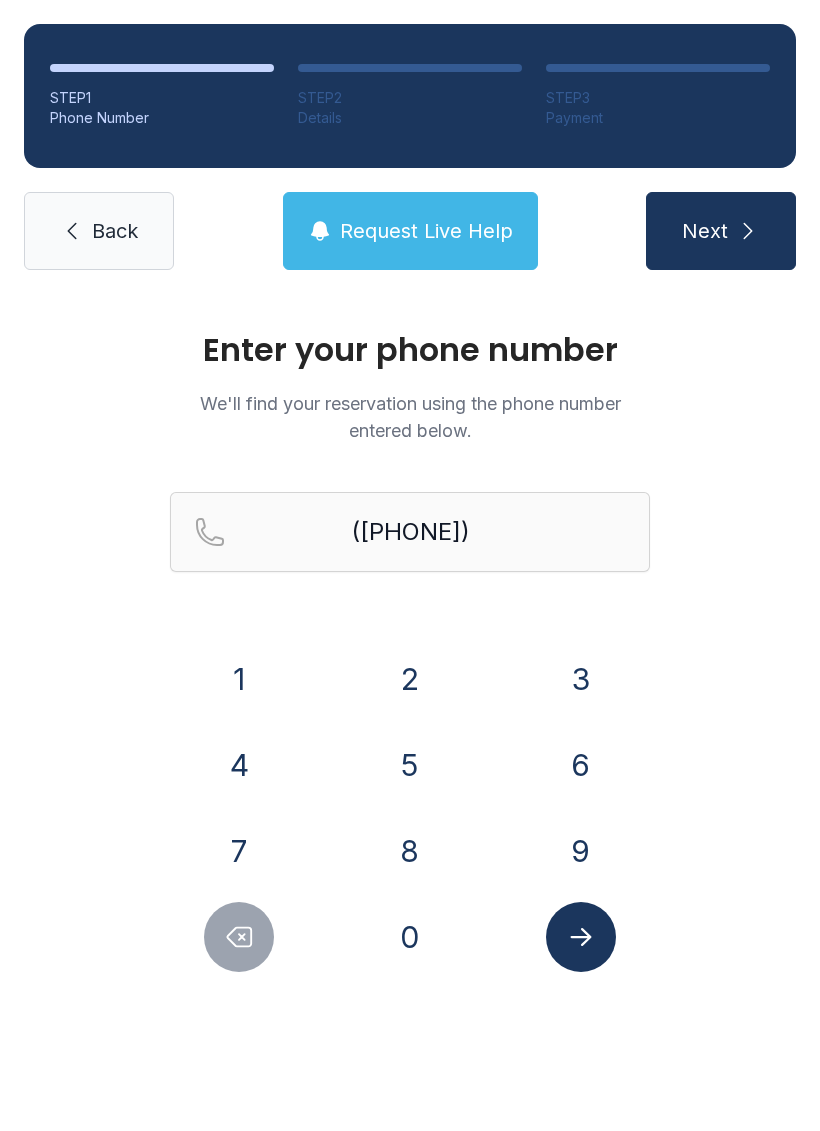 click on "6" at bounding box center [581, 765] 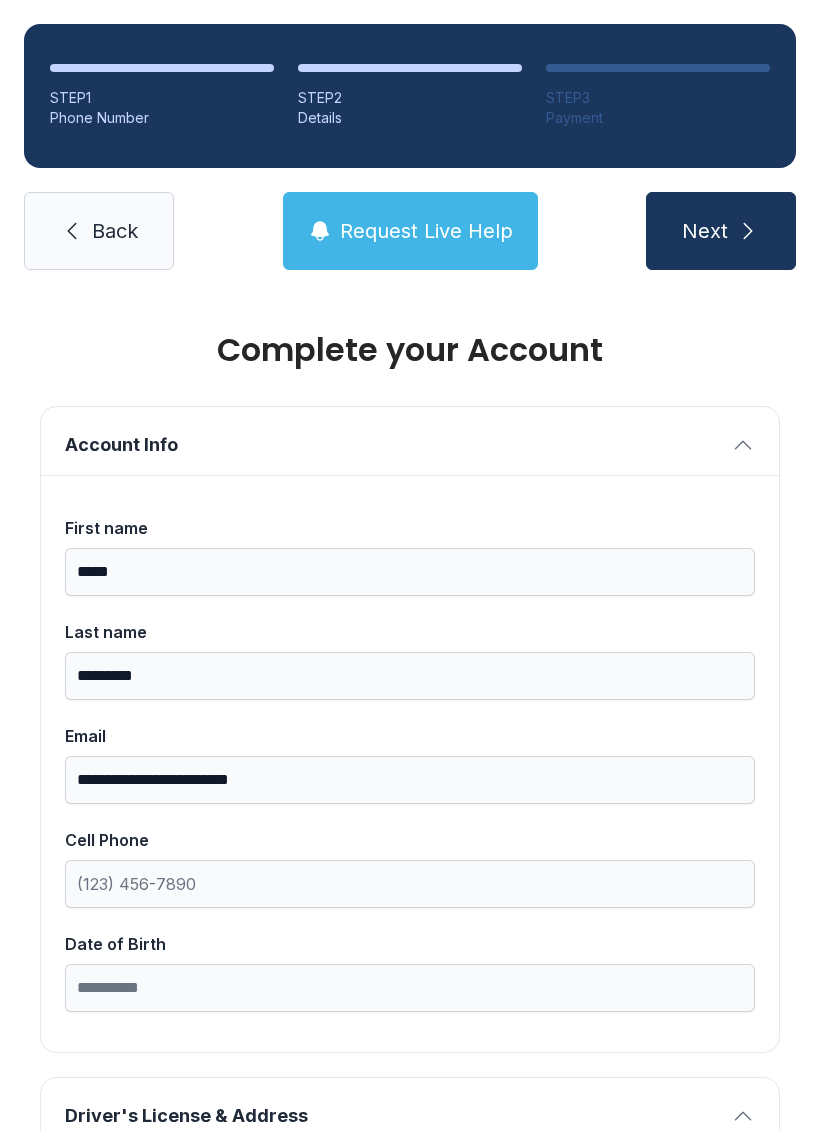 scroll, scrollTop: 0, scrollLeft: 0, axis: both 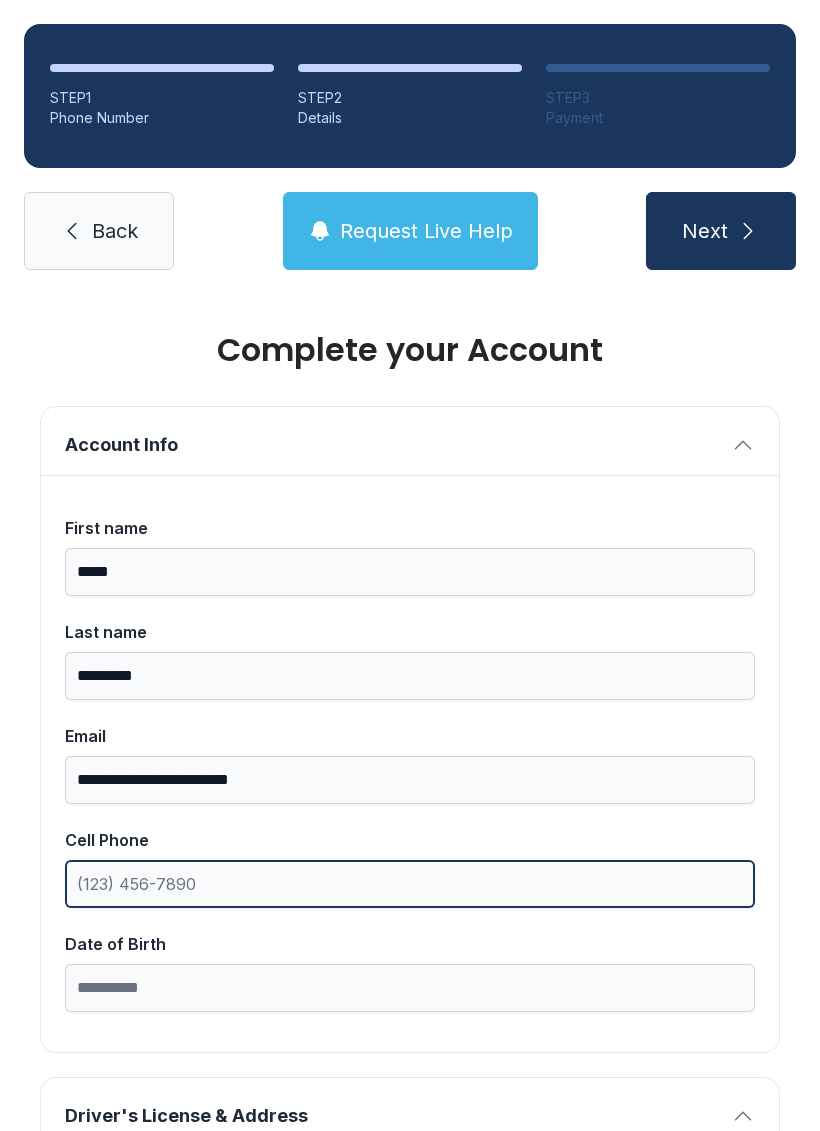 click on "Cell Phone" at bounding box center [410, 884] 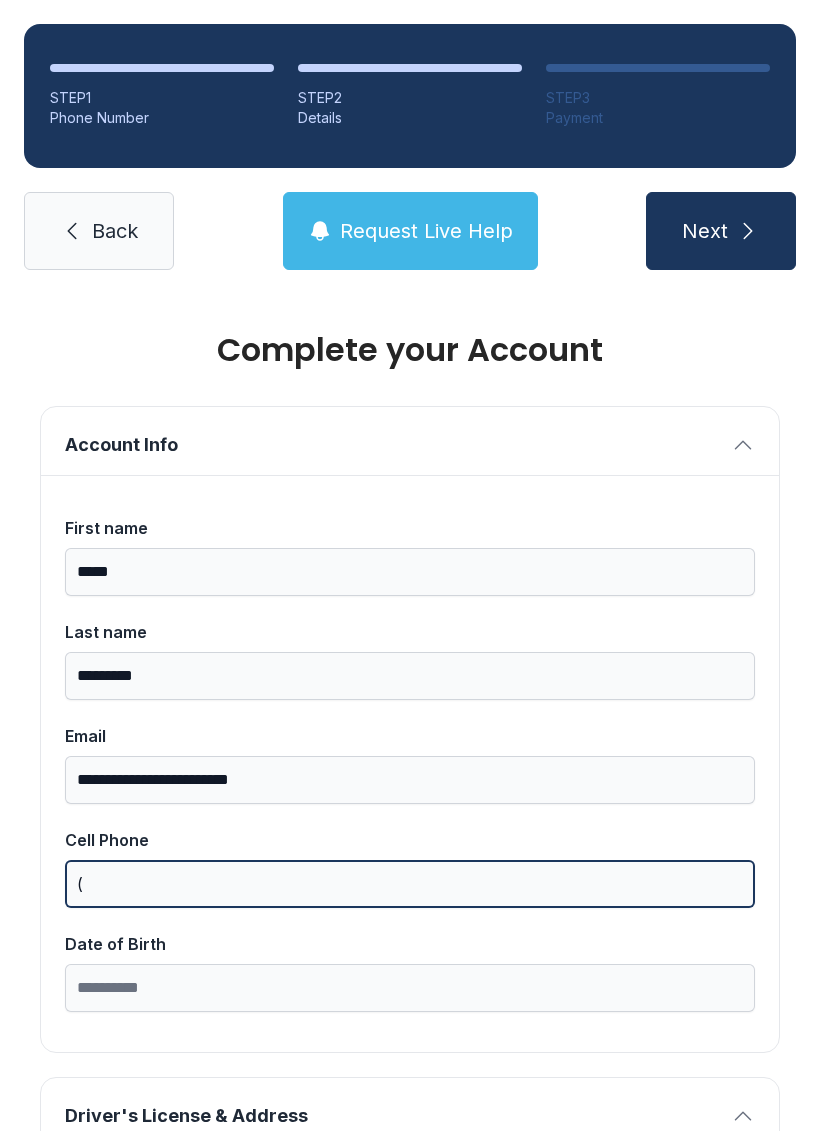 scroll, scrollTop: 49, scrollLeft: 0, axis: vertical 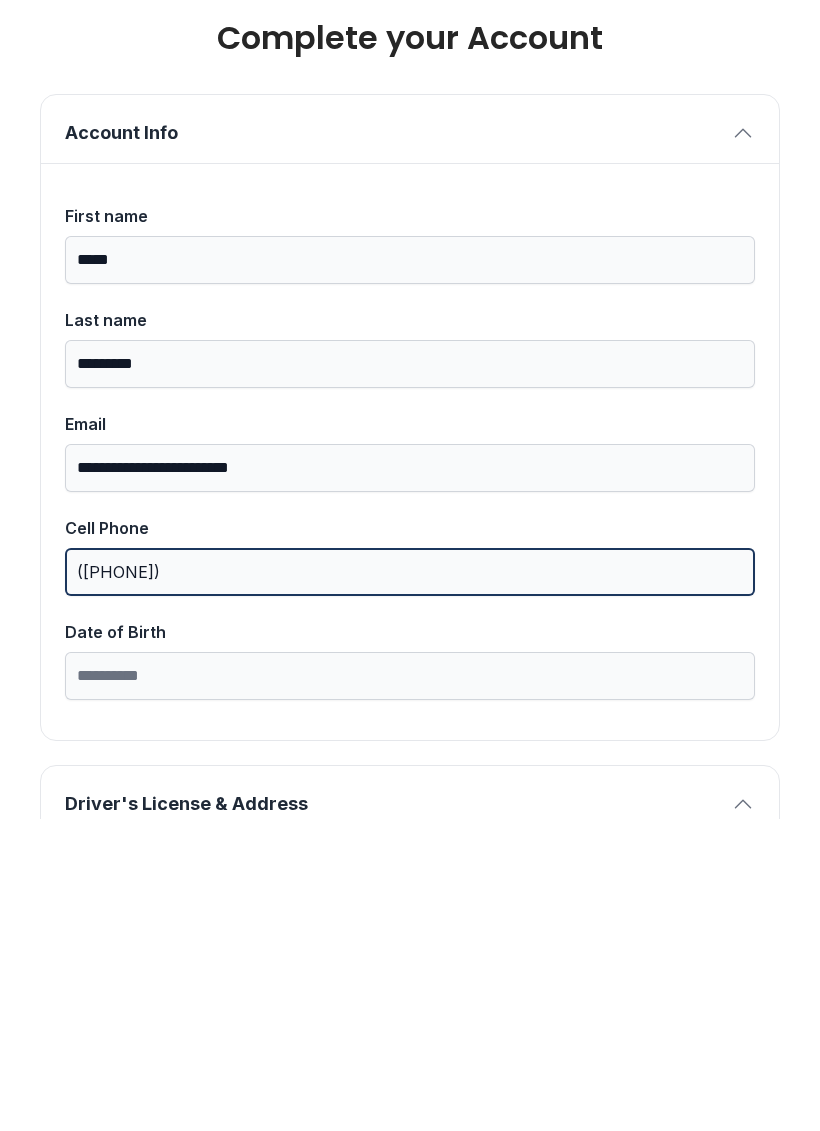 type on "([PHONE])" 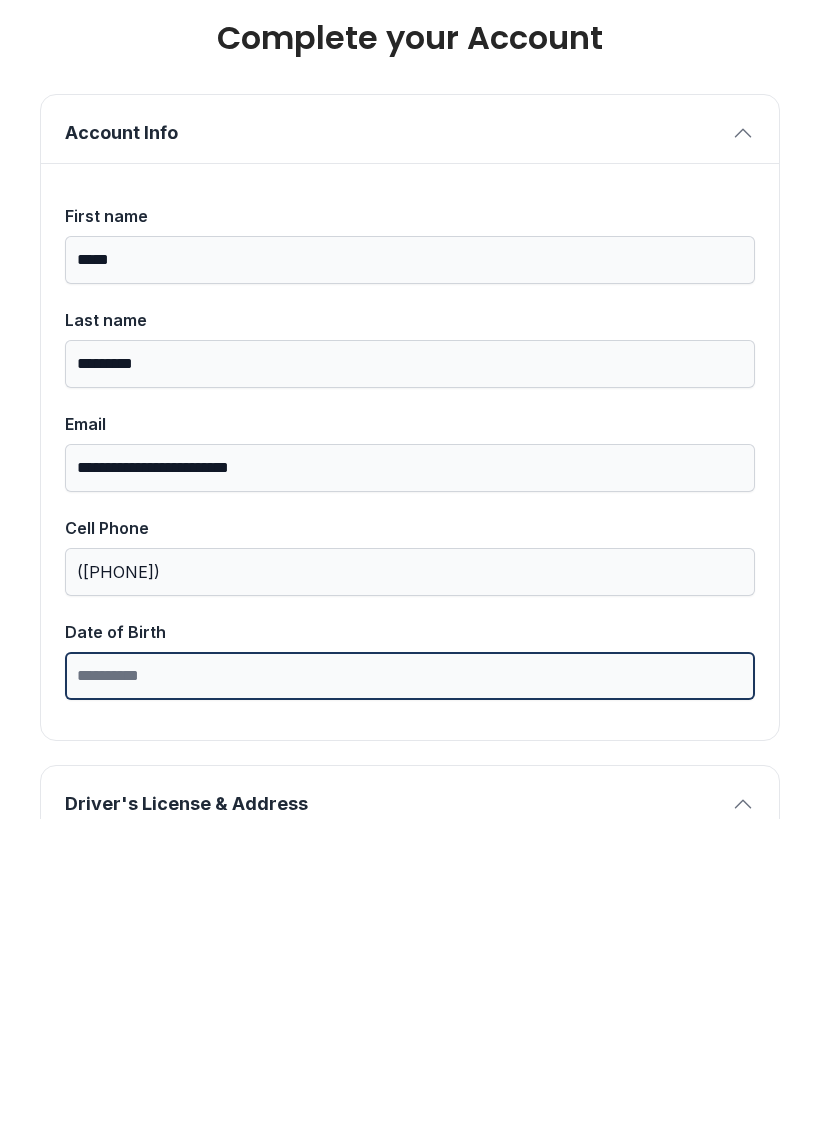 click on "Date of Birth" at bounding box center (410, 988) 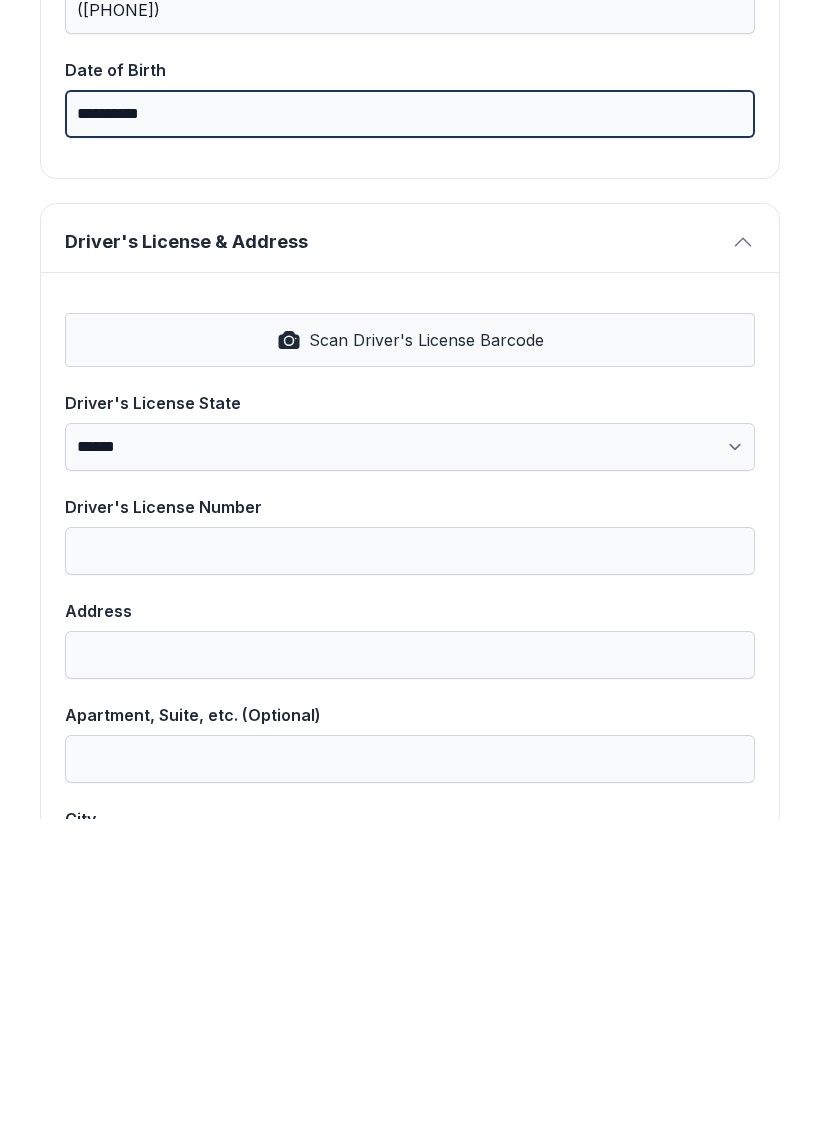 scroll, scrollTop: 566, scrollLeft: 0, axis: vertical 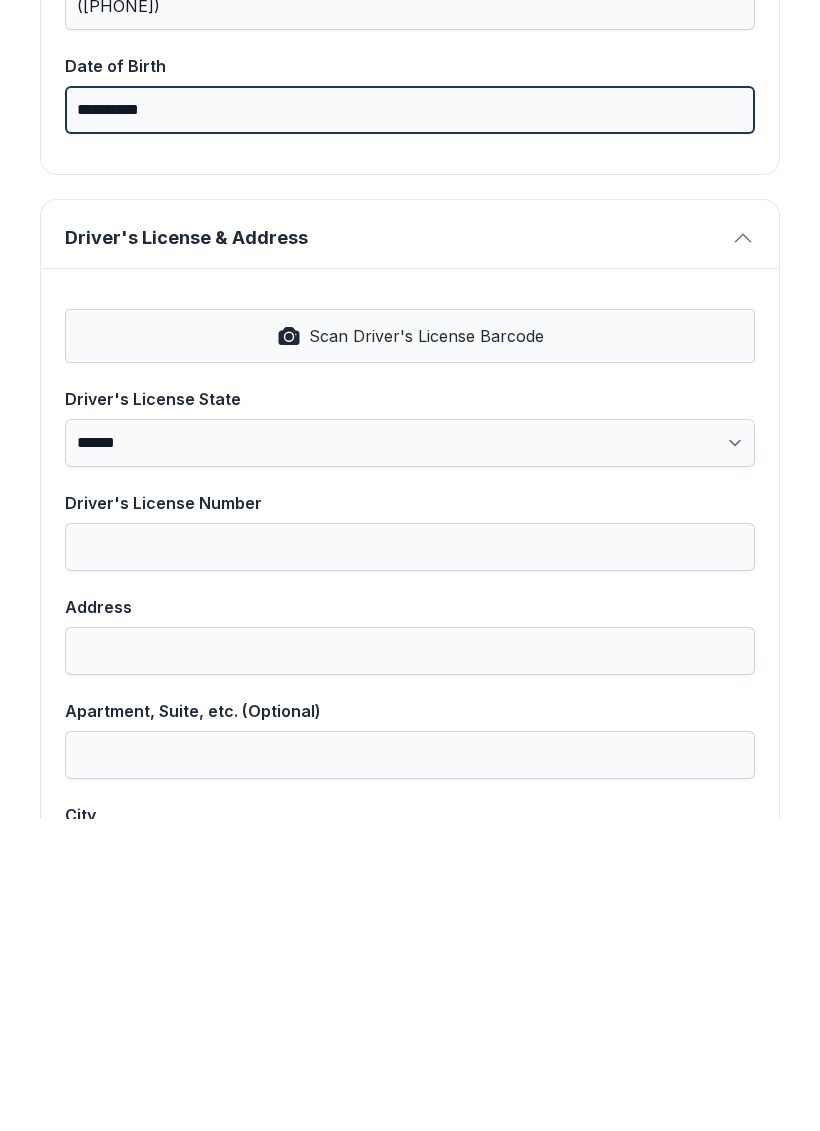 type on "**********" 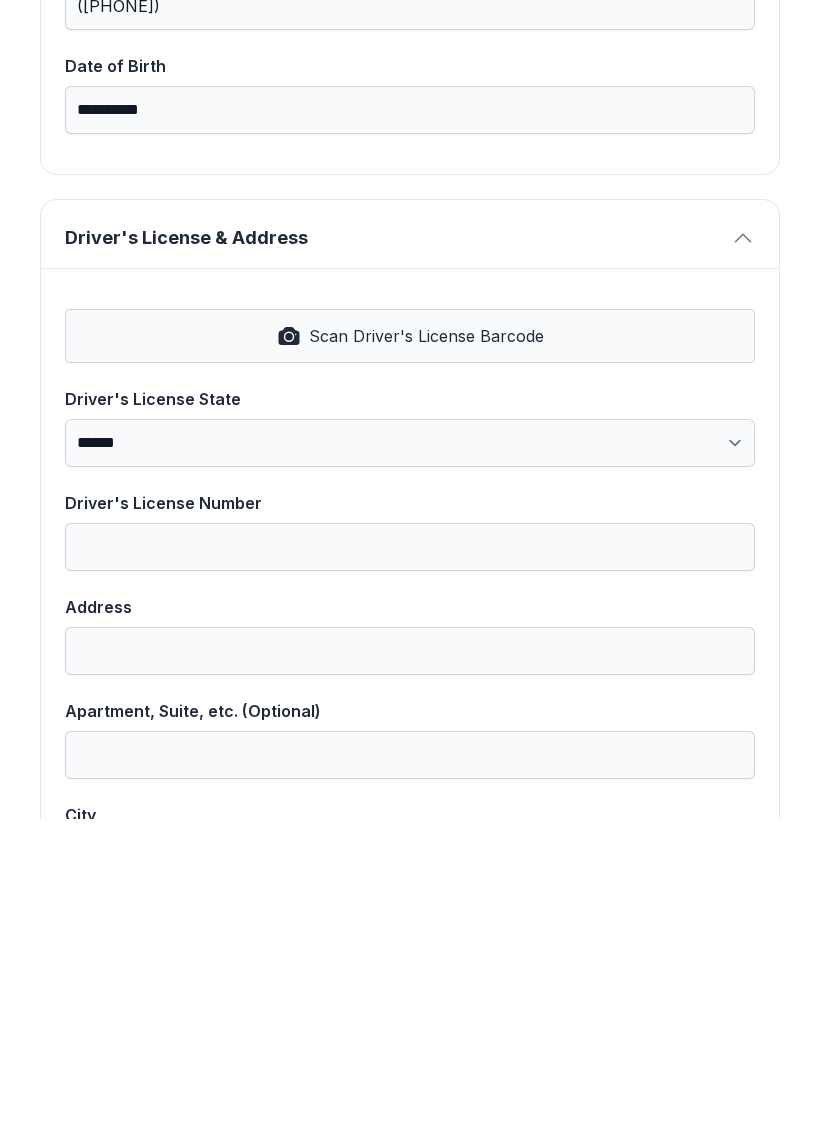 type on "*" 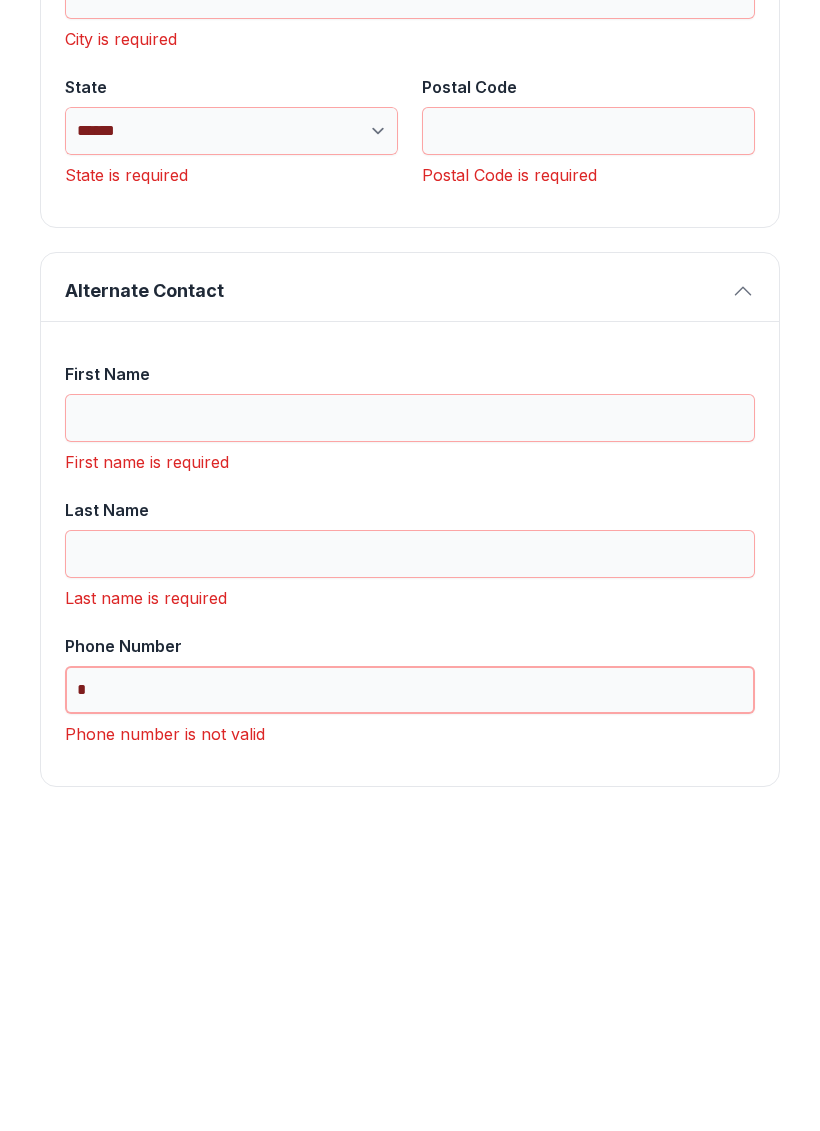 scroll, scrollTop: 1525, scrollLeft: 0, axis: vertical 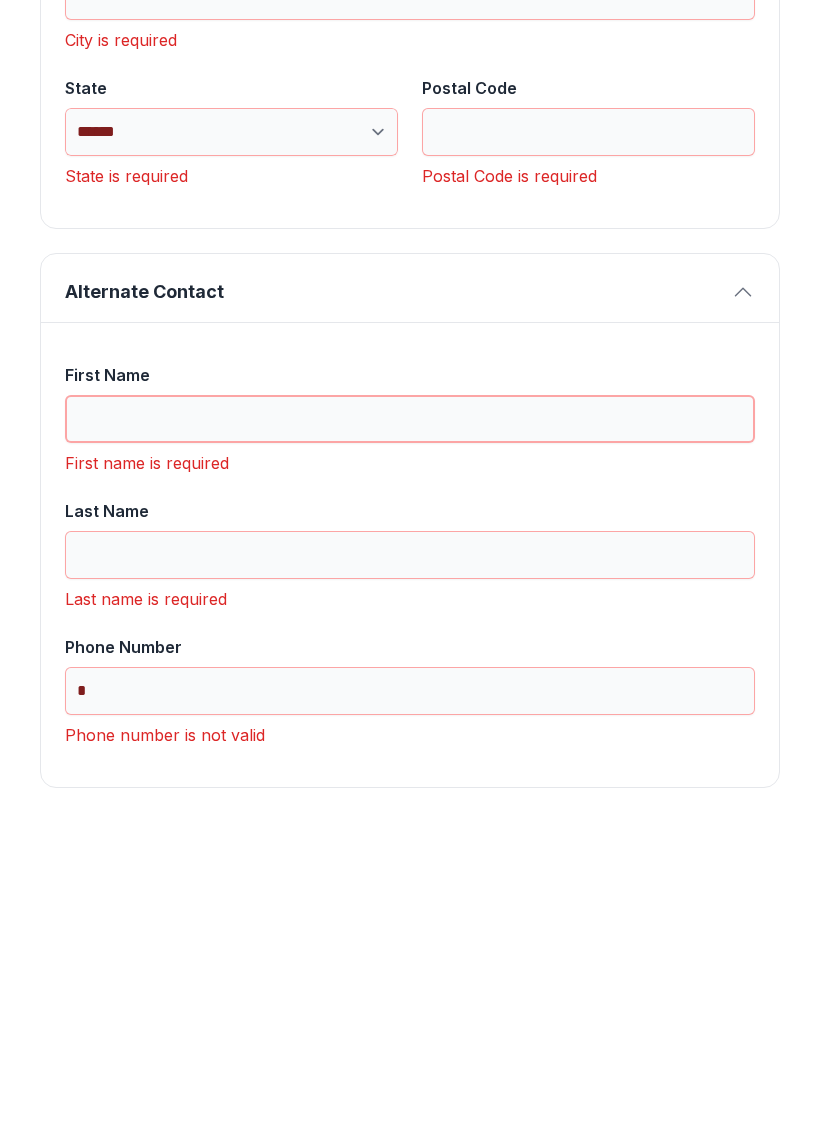 click on "First Name" at bounding box center [410, 731] 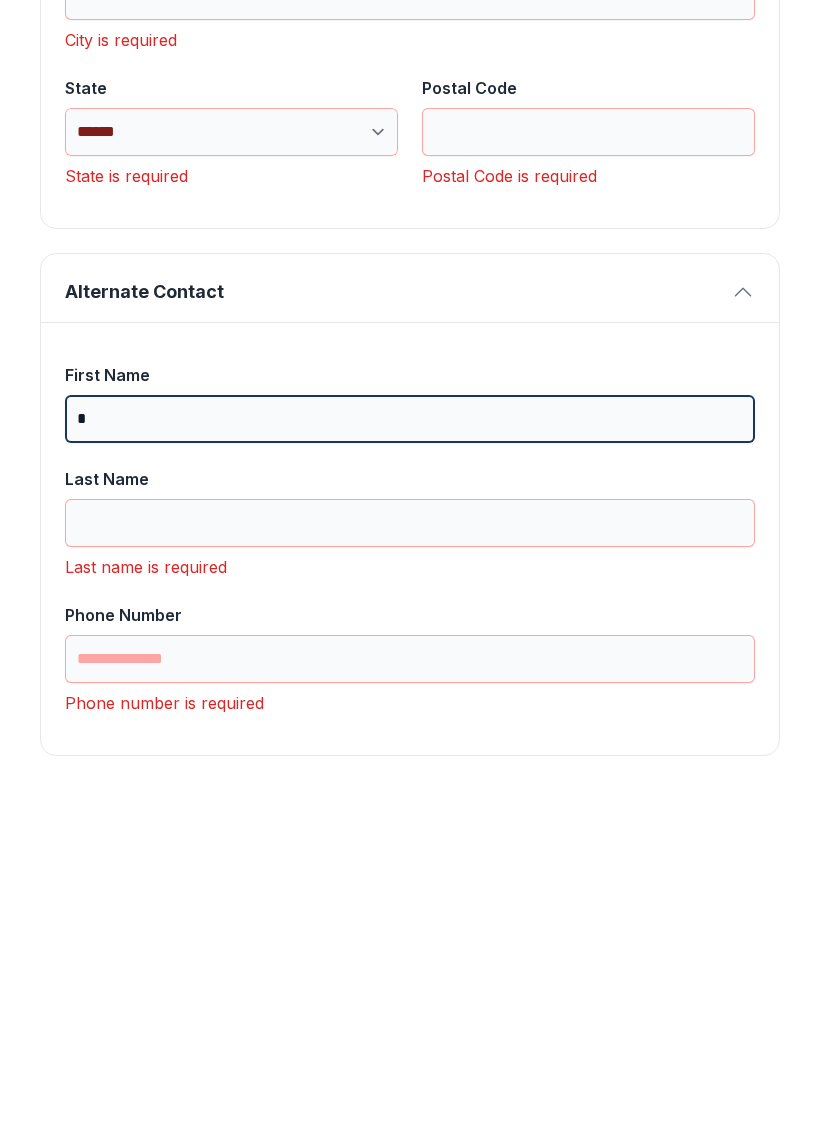 scroll, scrollTop: 1493, scrollLeft: 0, axis: vertical 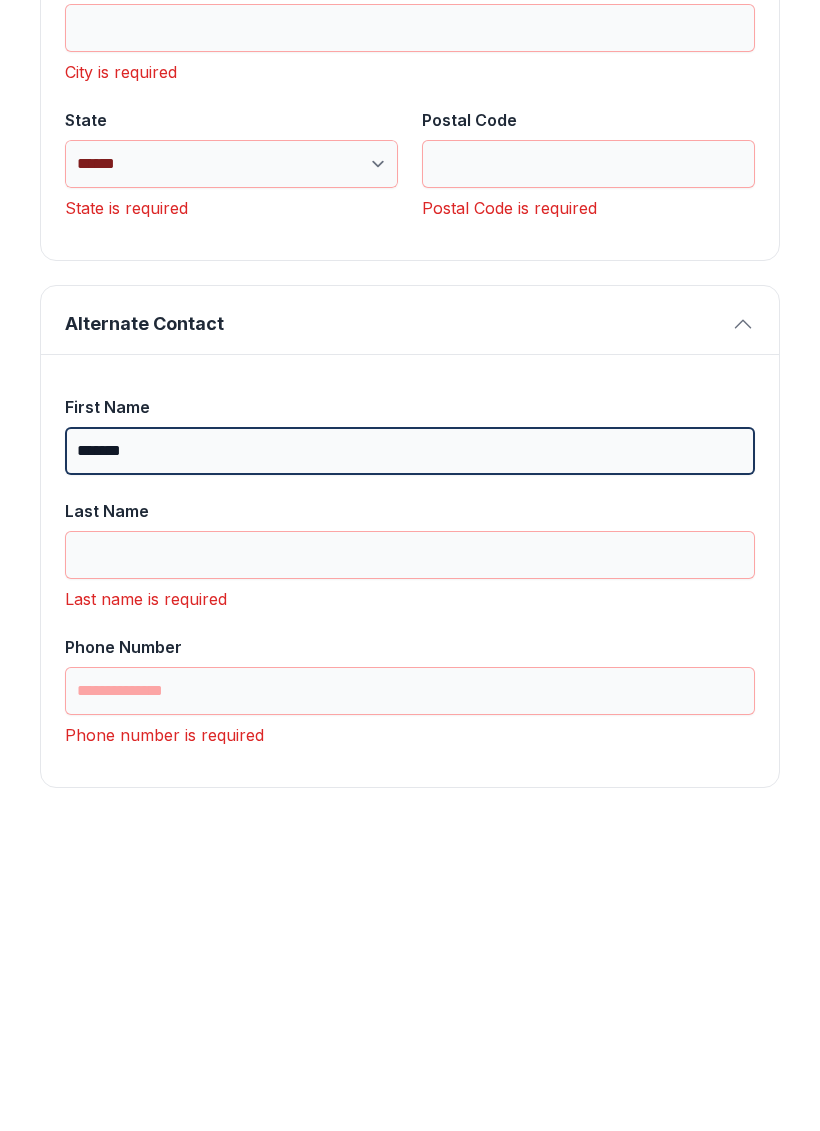 type on "*******" 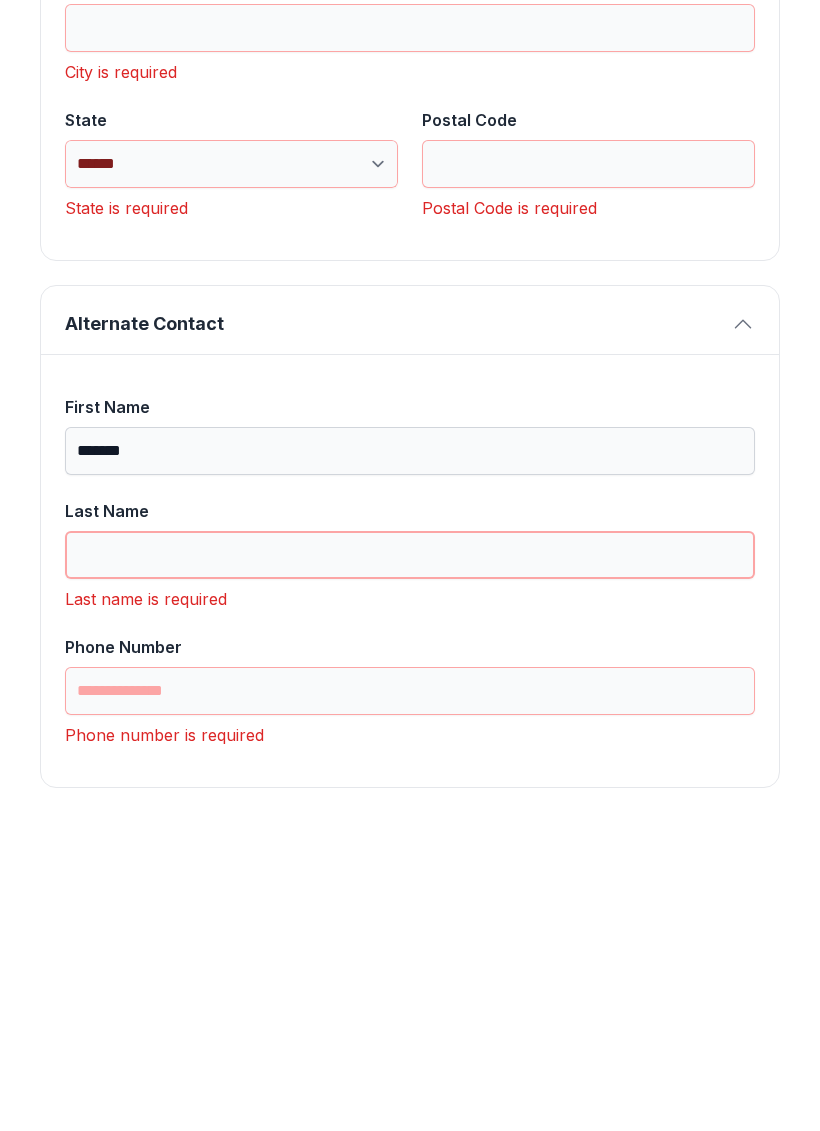 click on "Last Name" at bounding box center [410, 867] 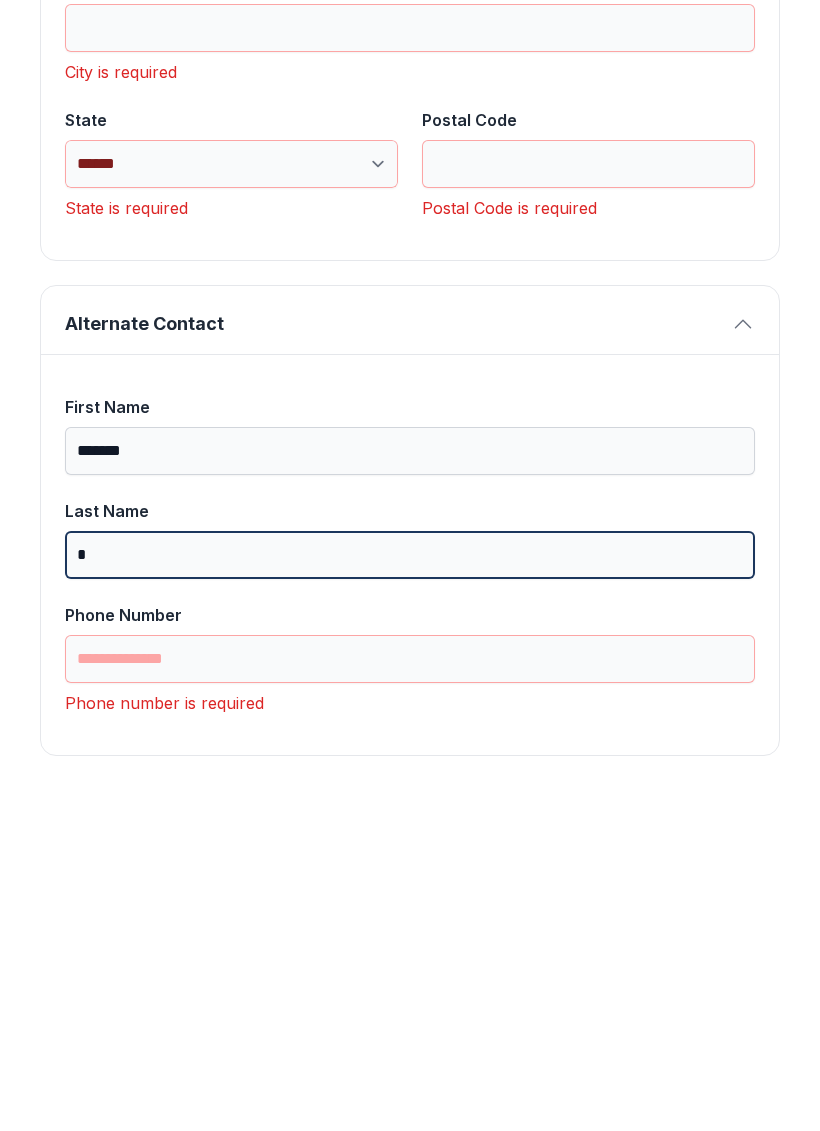 scroll, scrollTop: 1461, scrollLeft: 0, axis: vertical 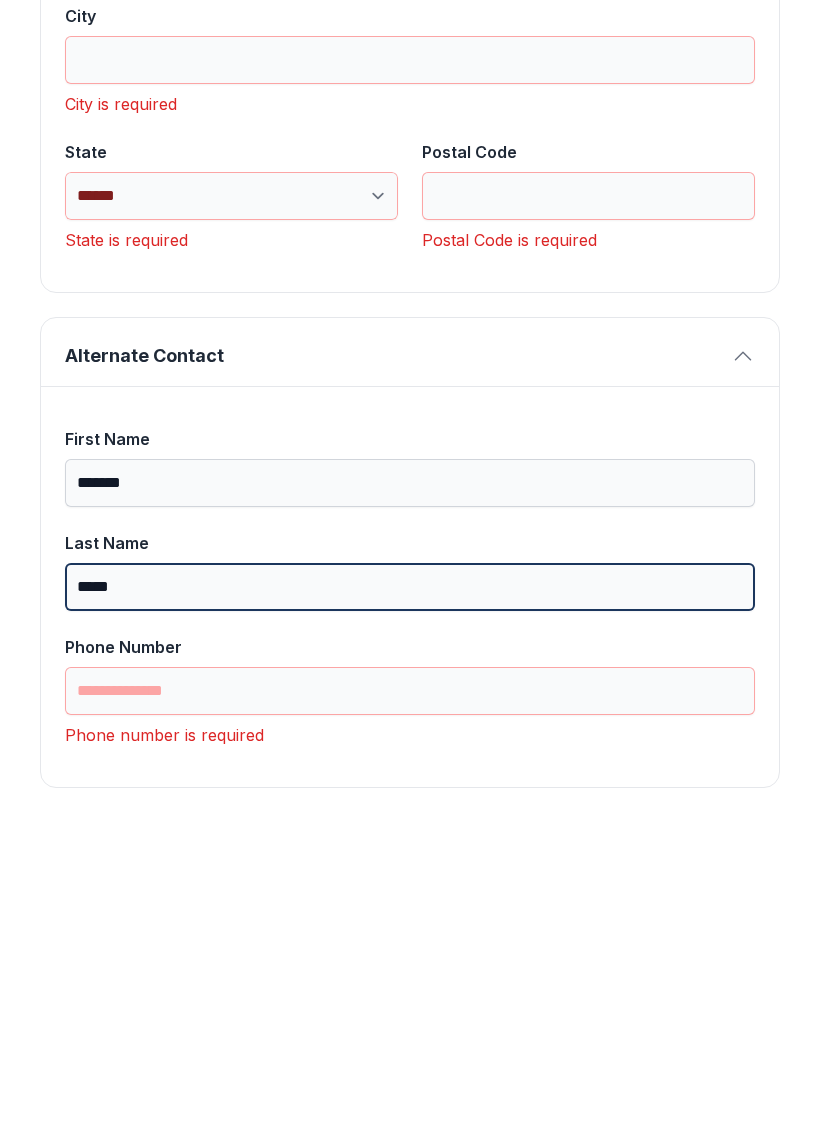 type on "*****" 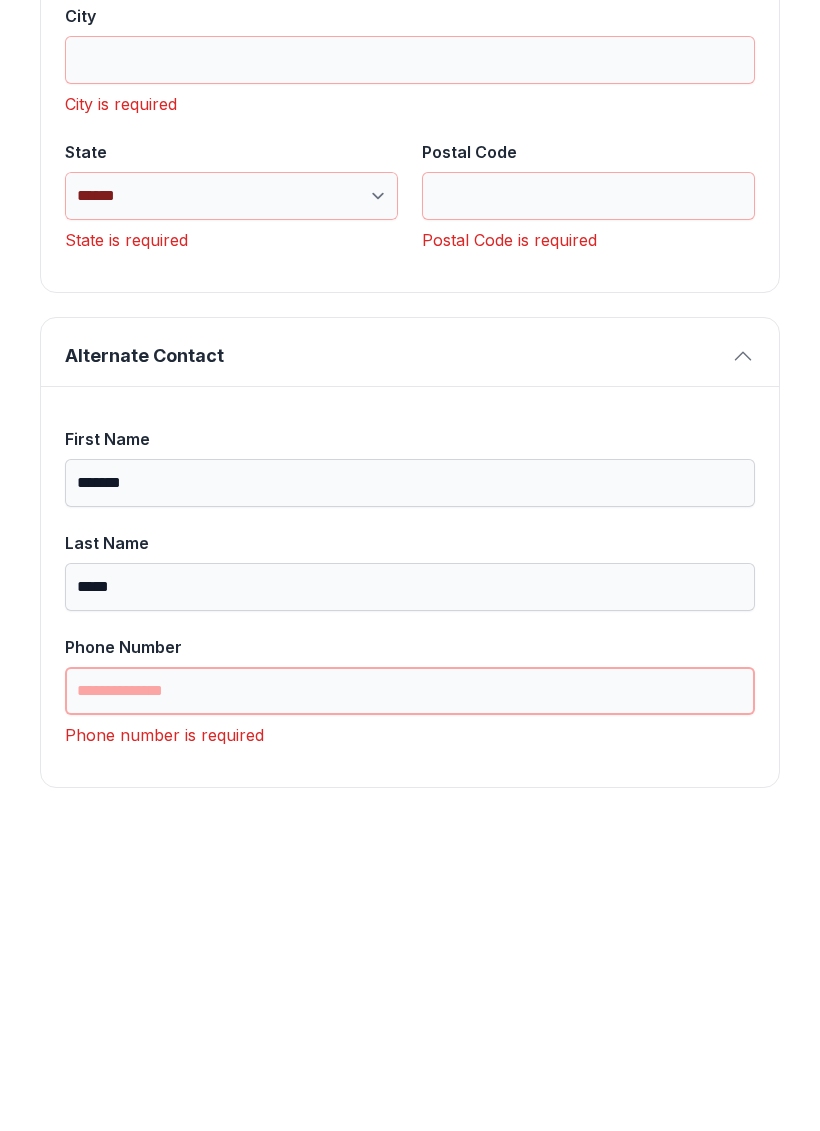 click on "Phone Number" at bounding box center (410, 1003) 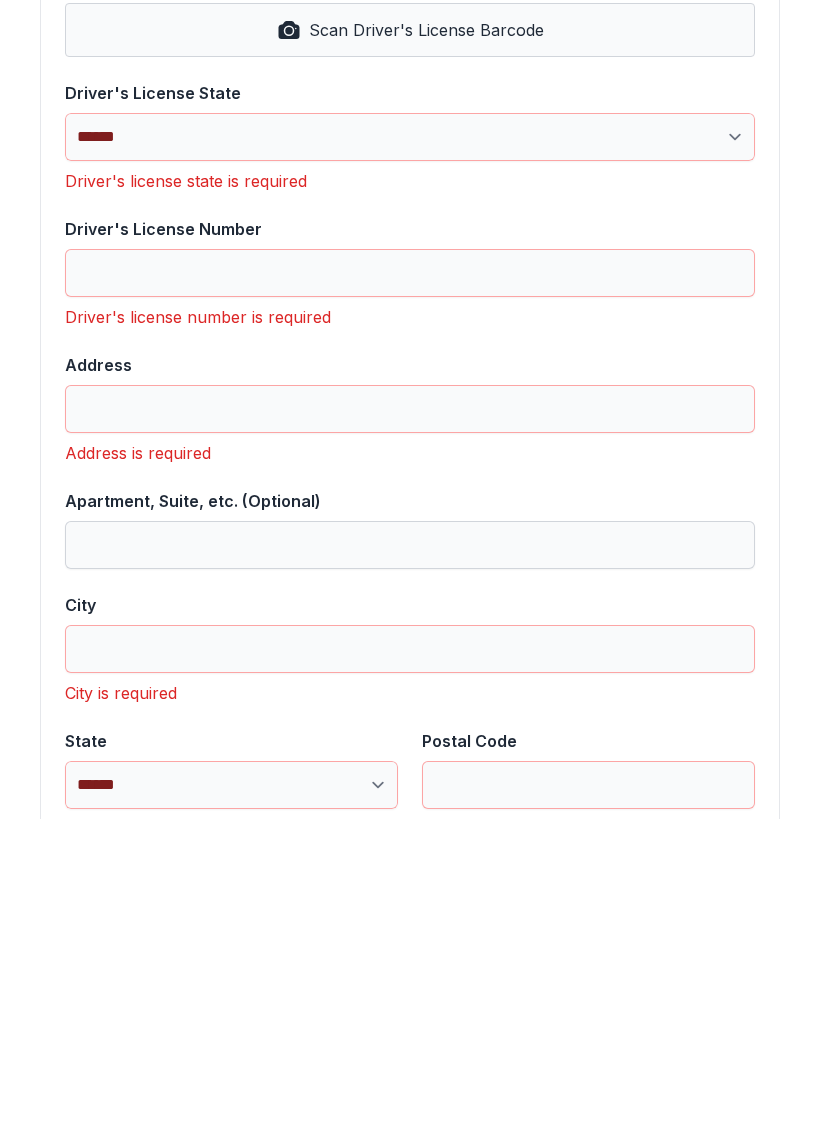 scroll, scrollTop: 856, scrollLeft: 0, axis: vertical 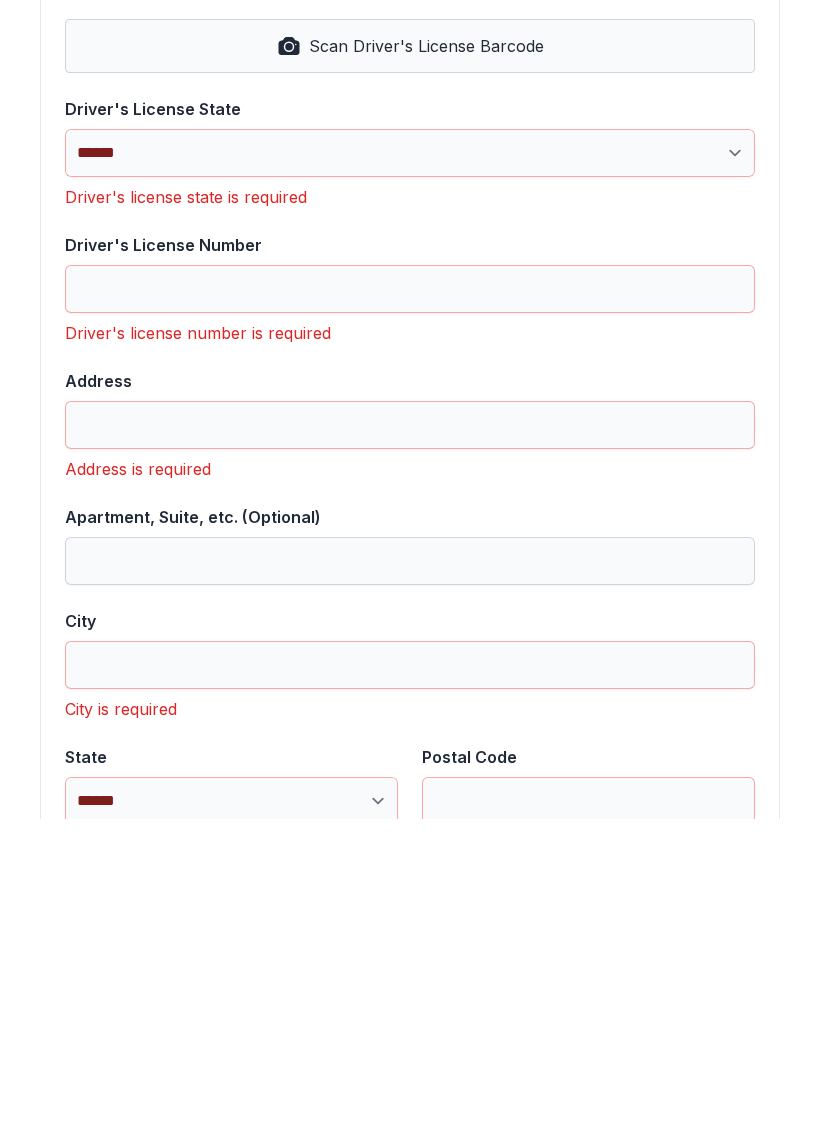 type on "**********" 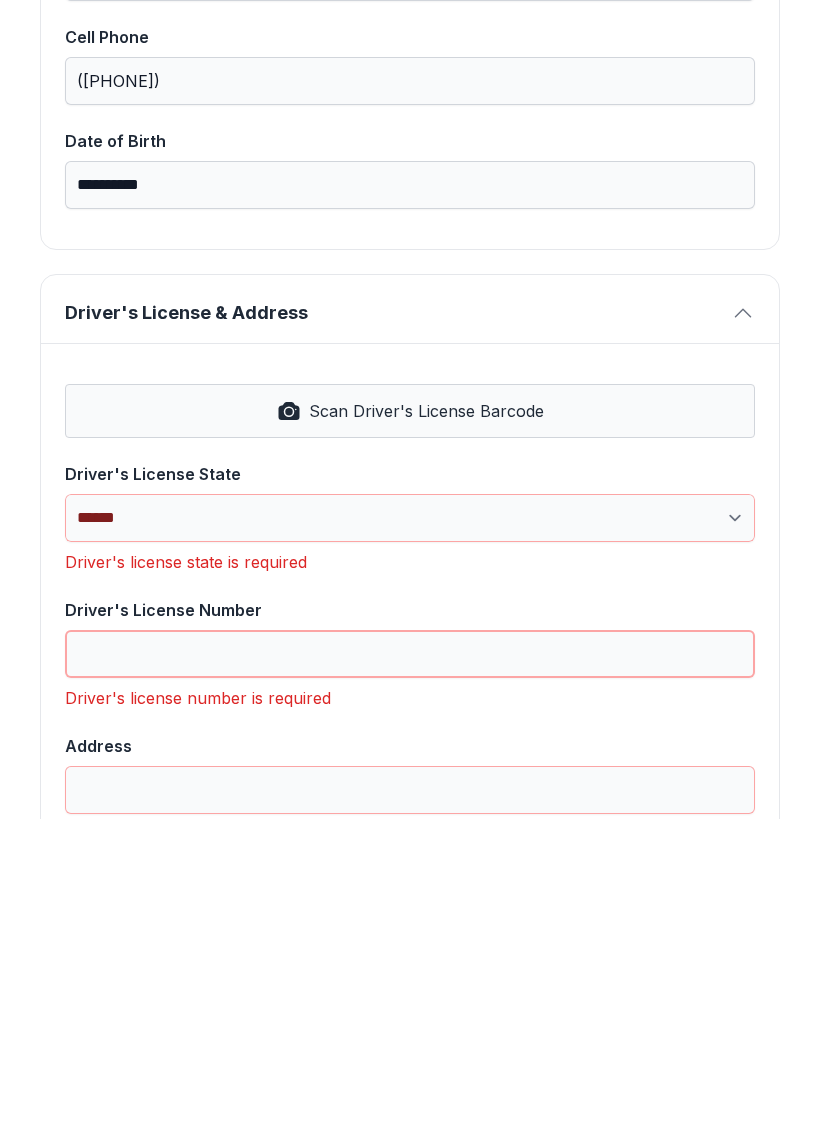 scroll, scrollTop: 495, scrollLeft: 0, axis: vertical 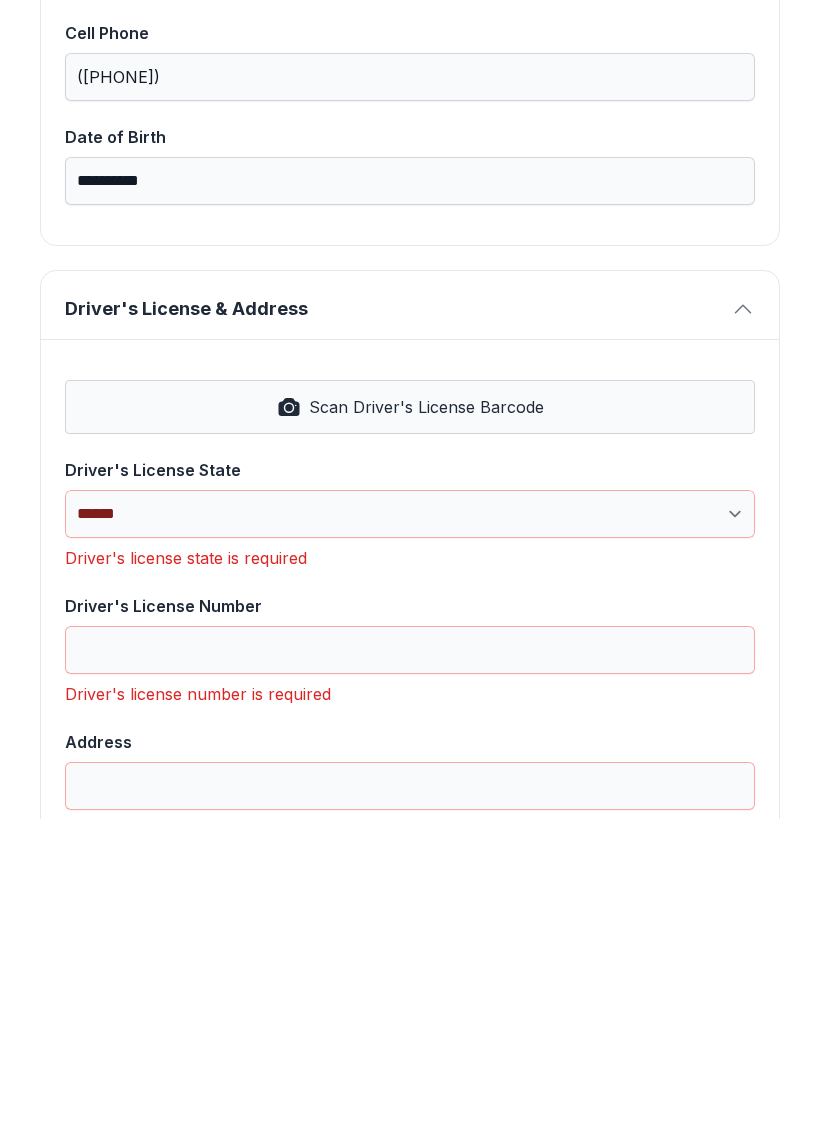 click on "**********" at bounding box center (410, 1110) 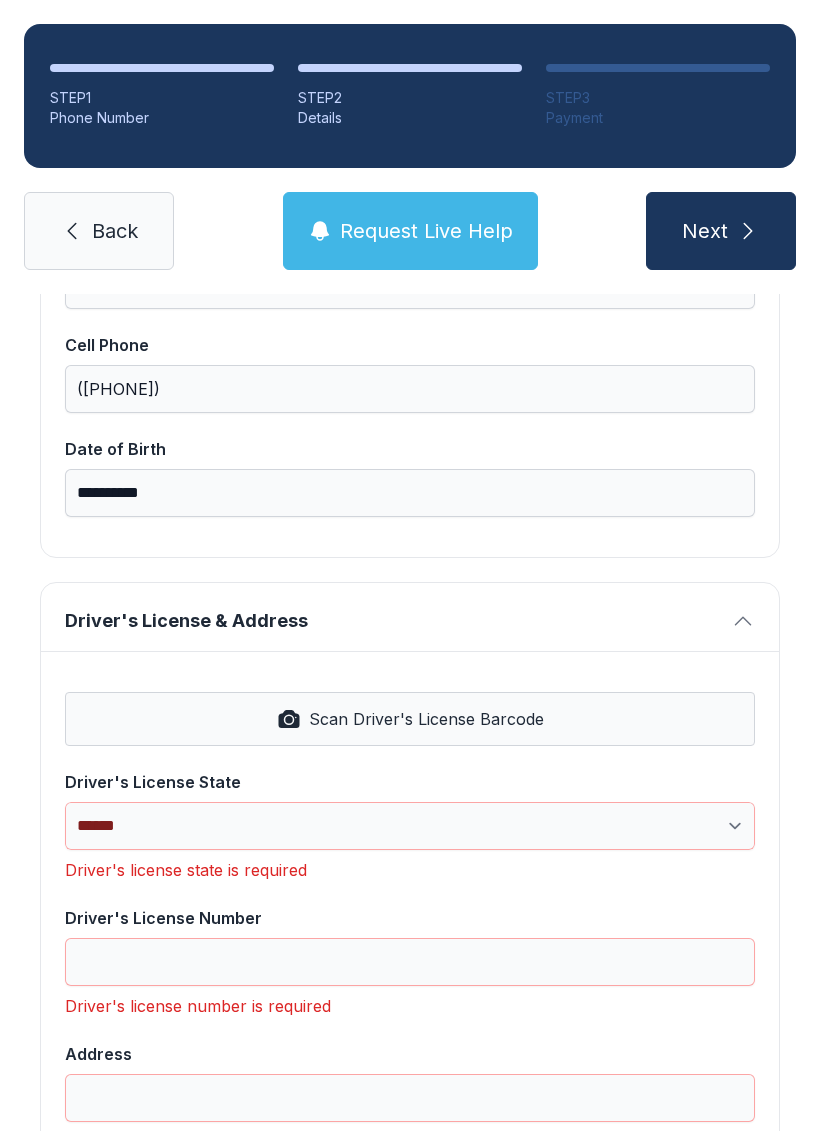 click on "Scan Driver's License Barcode" at bounding box center (426, 719) 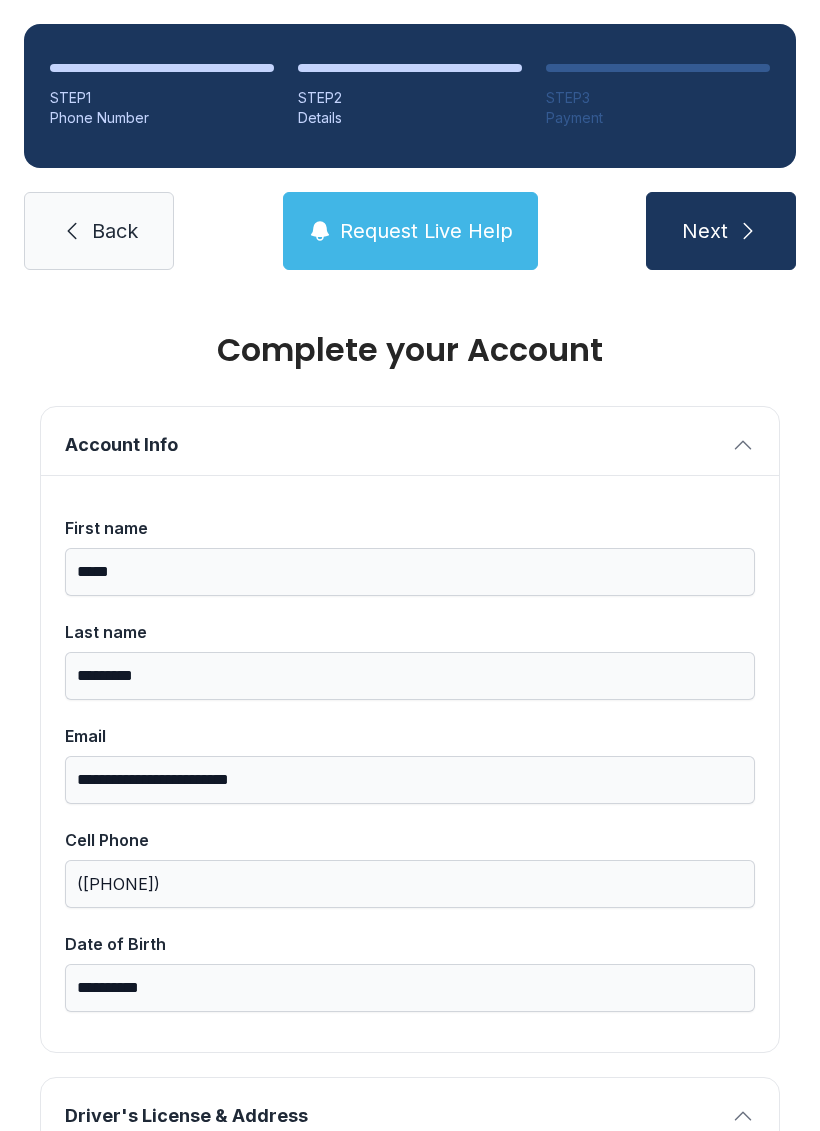scroll, scrollTop: 0, scrollLeft: 0, axis: both 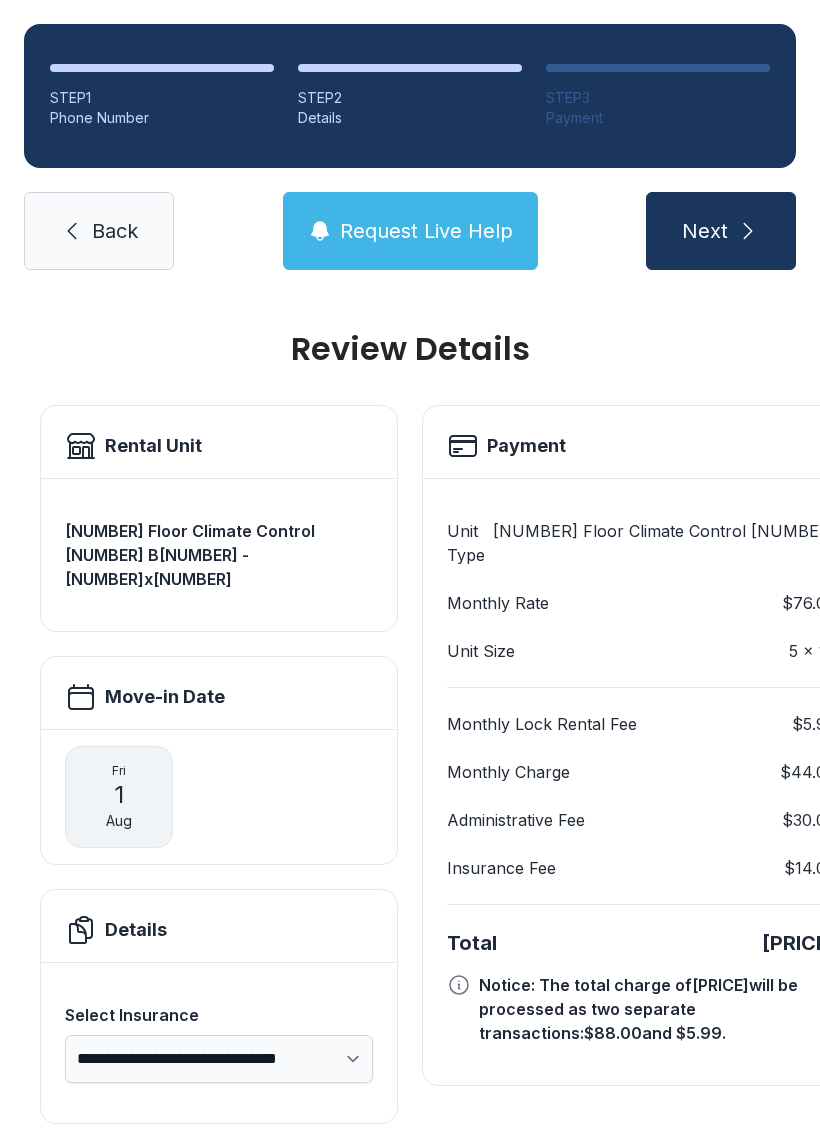 click 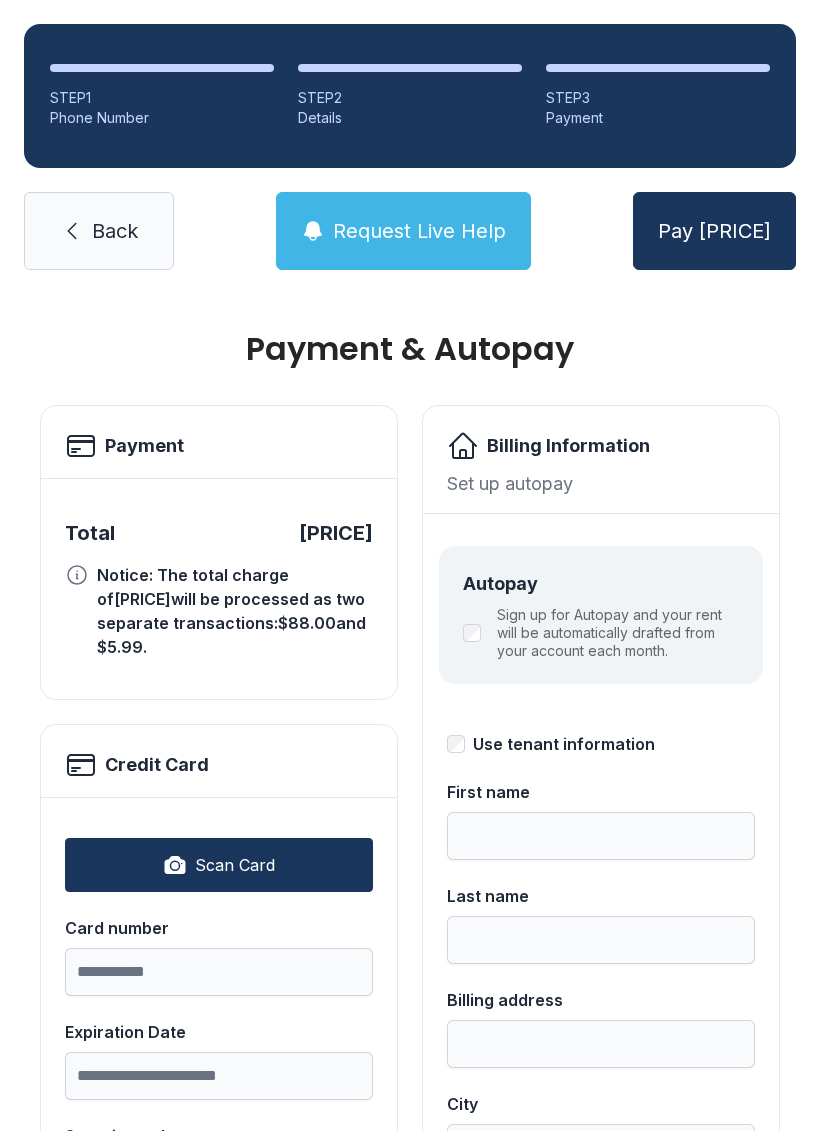 scroll, scrollTop: 0, scrollLeft: 0, axis: both 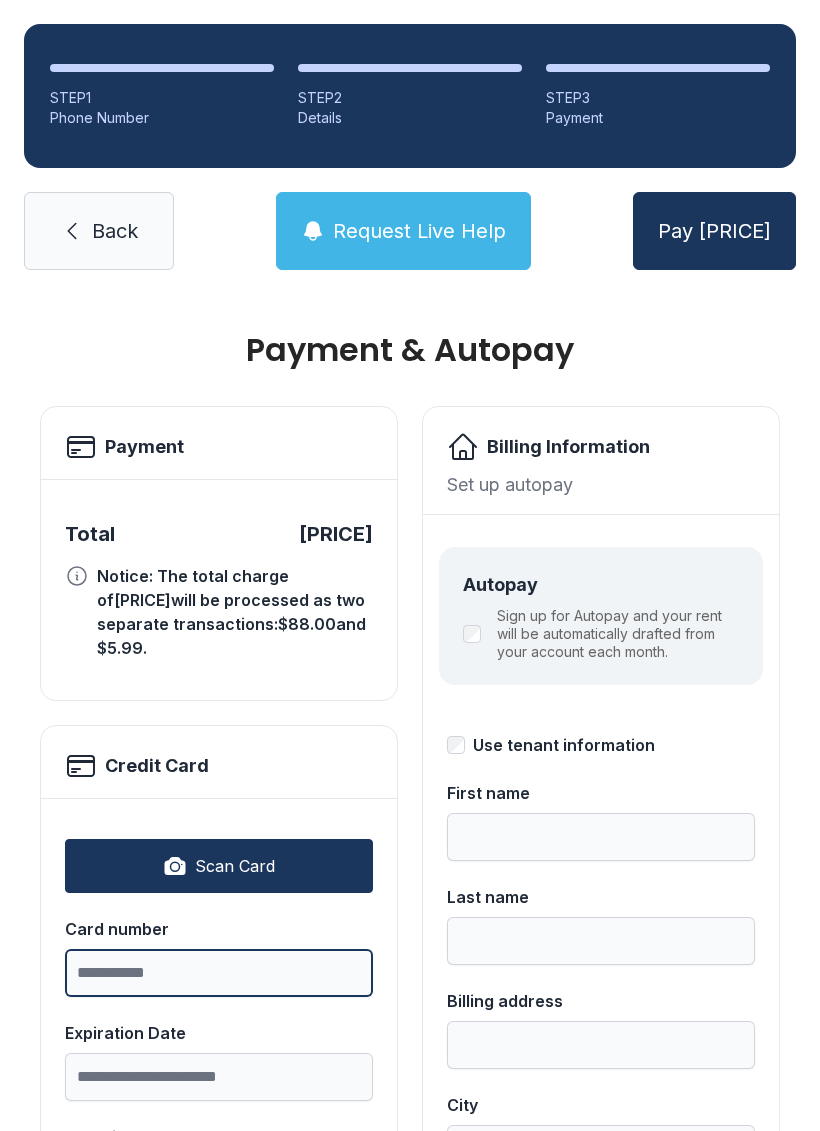 click on "Card number" at bounding box center (219, 973) 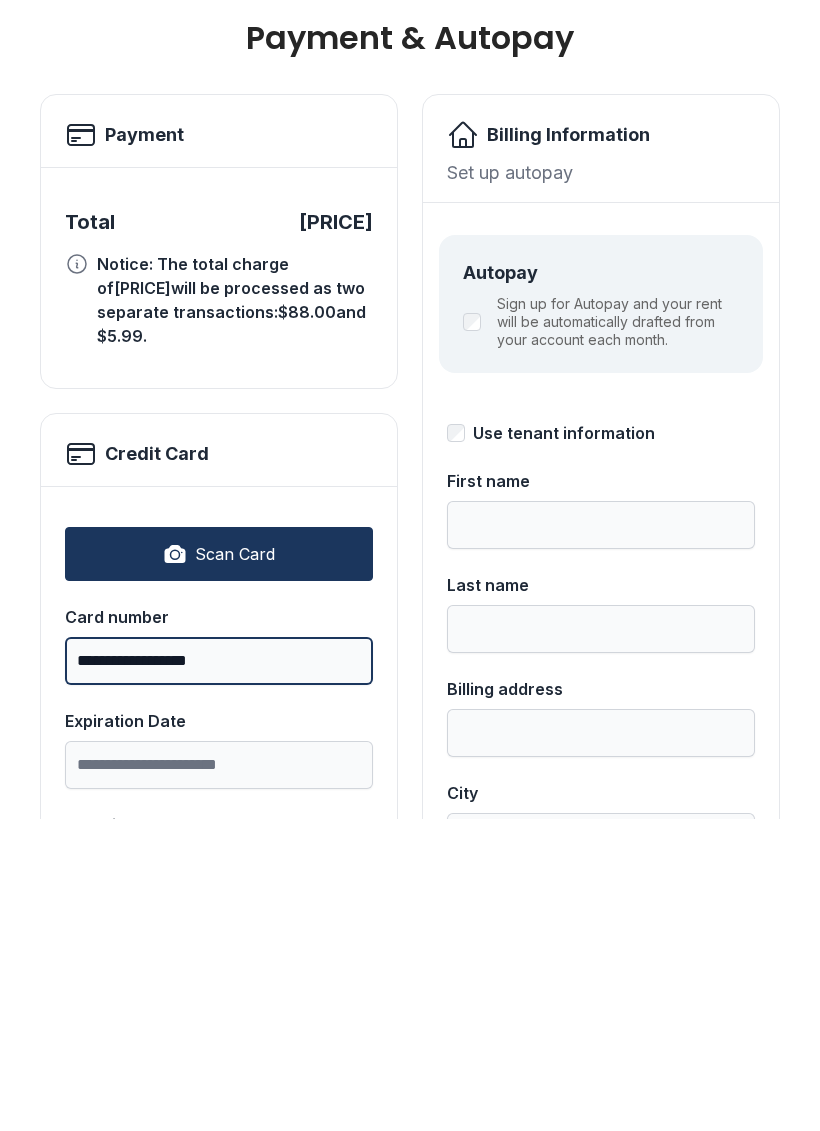 type on "**********" 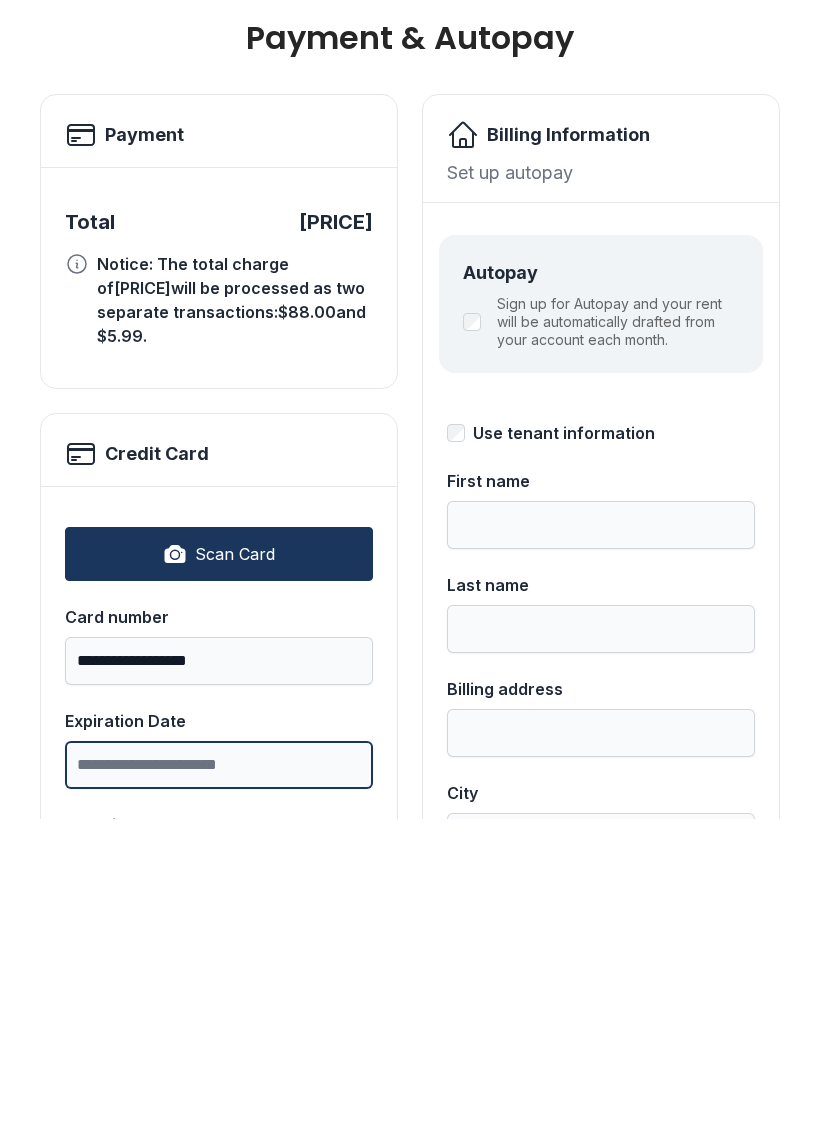 click on "Expiration Date" at bounding box center (219, 1077) 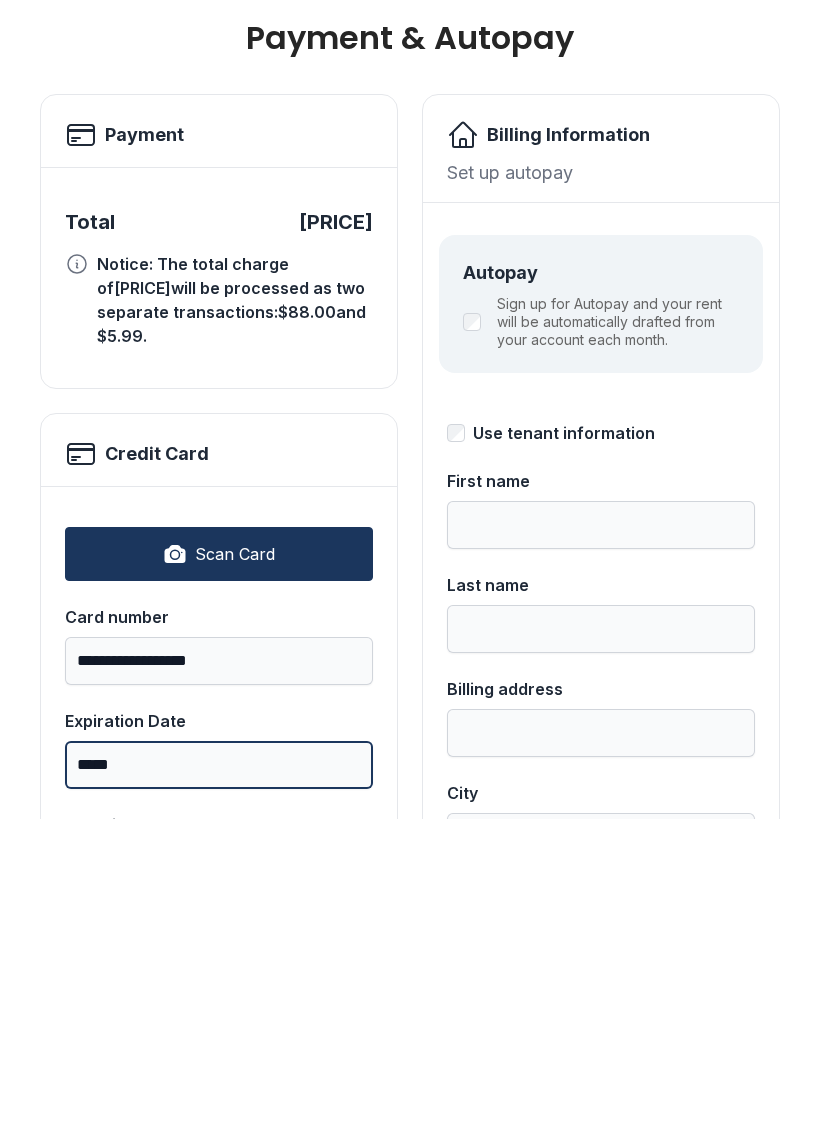 type on "*****" 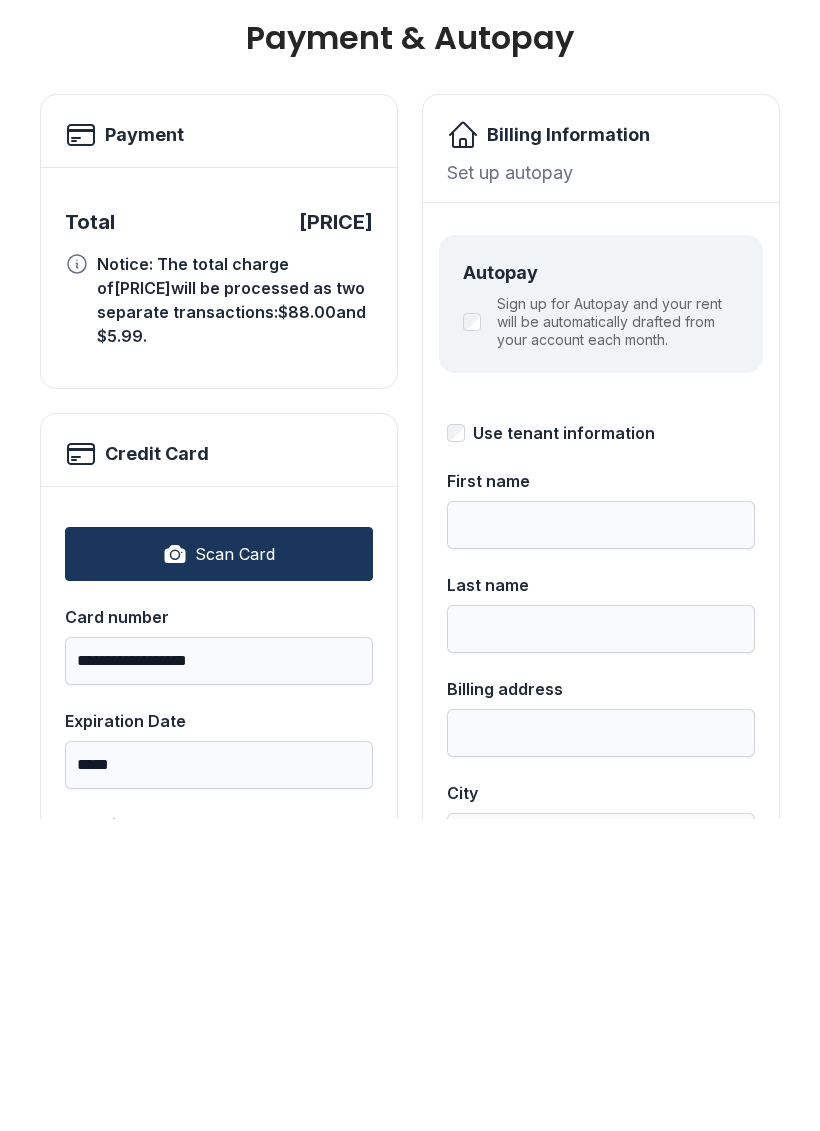 click on "Security code" at bounding box center (219, 1181) 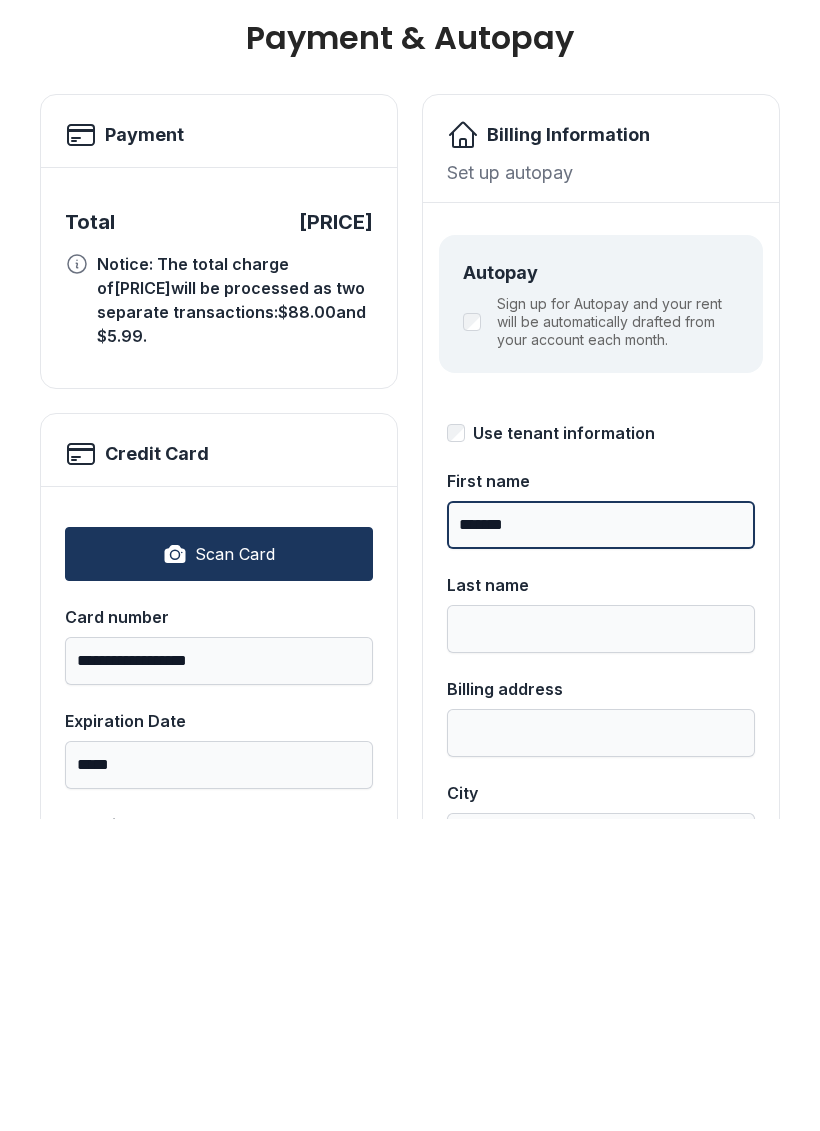 type on "*******" 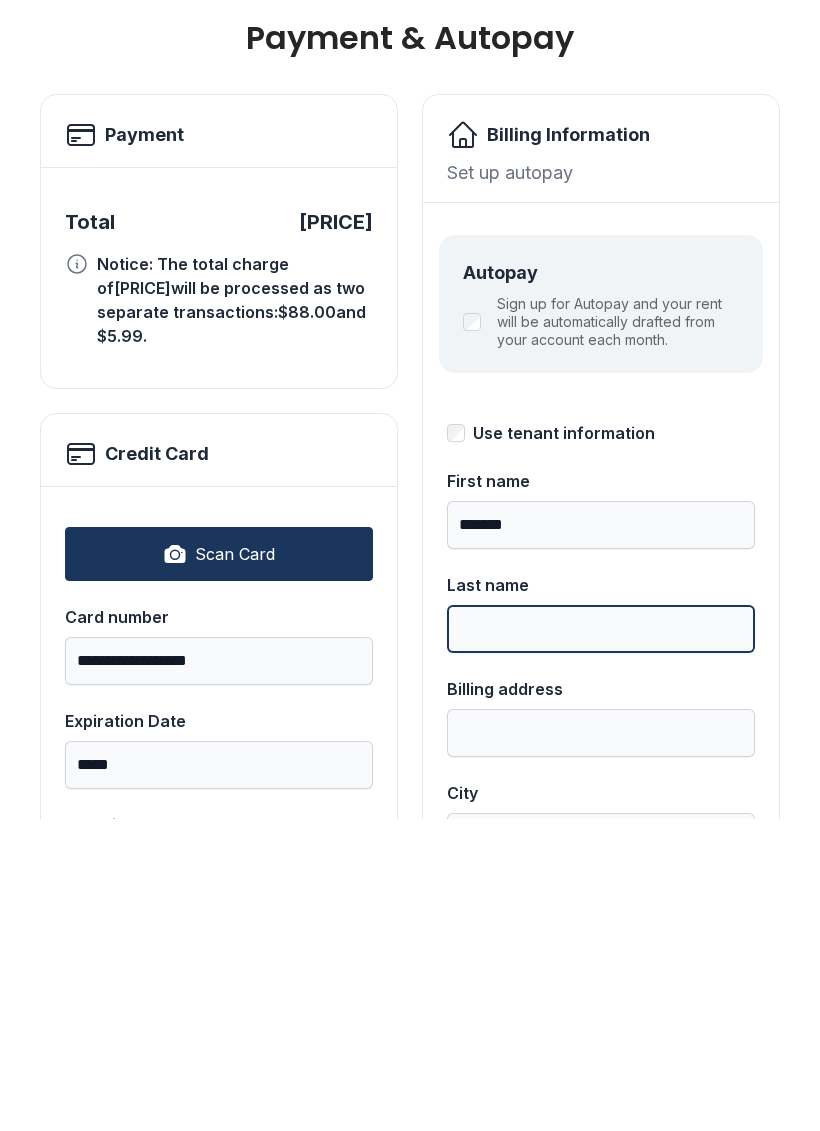 click on "Last name" at bounding box center [601, 941] 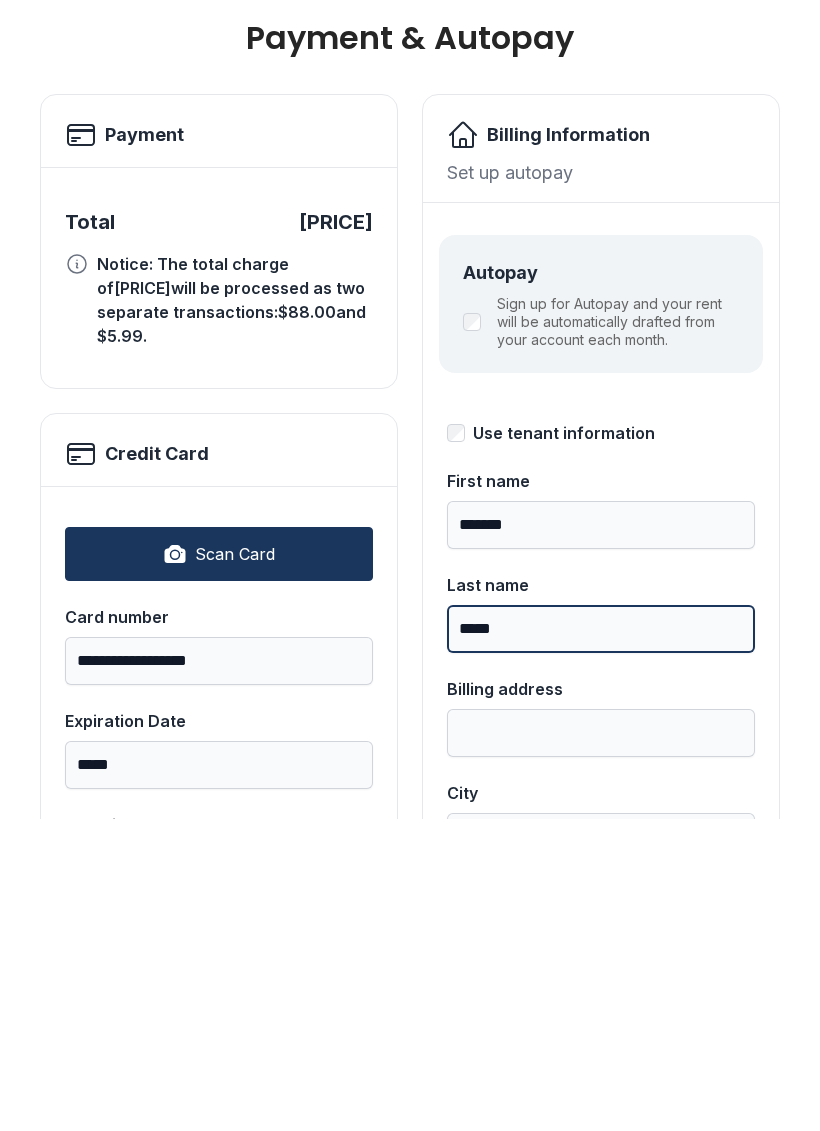 type on "*****" 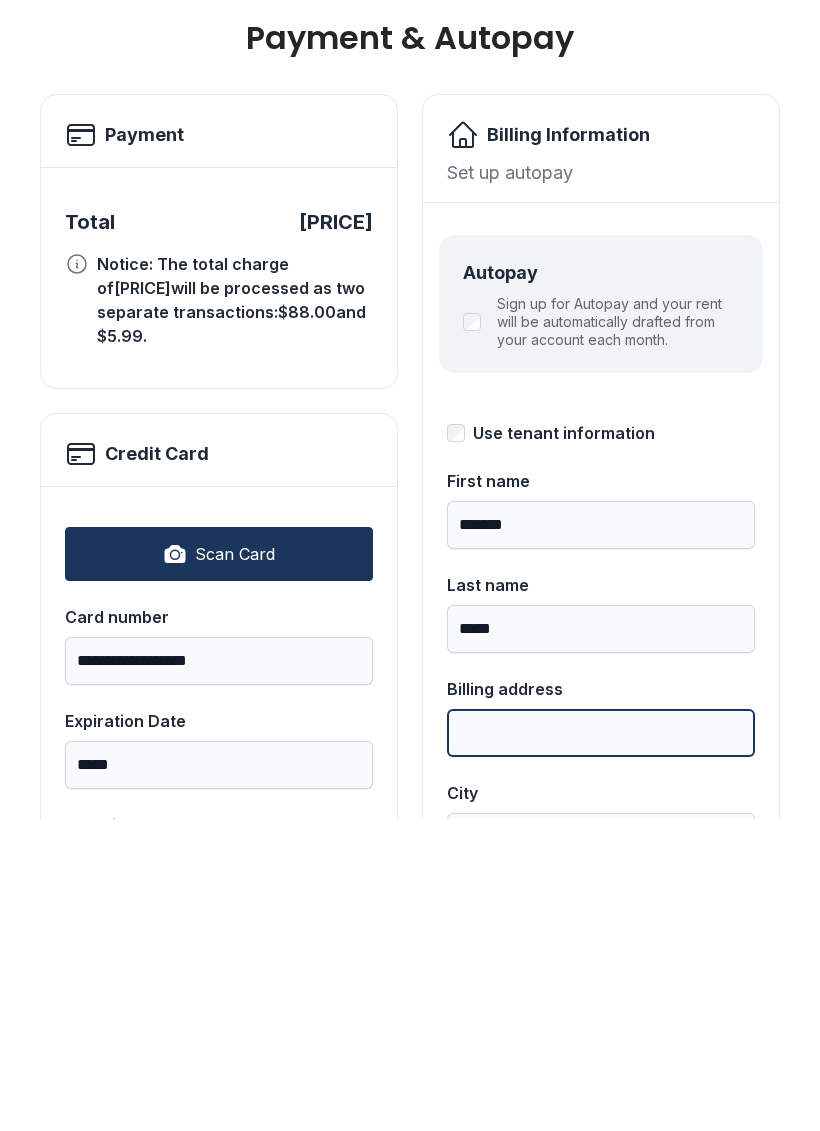 click on "Billing address" at bounding box center (601, 1045) 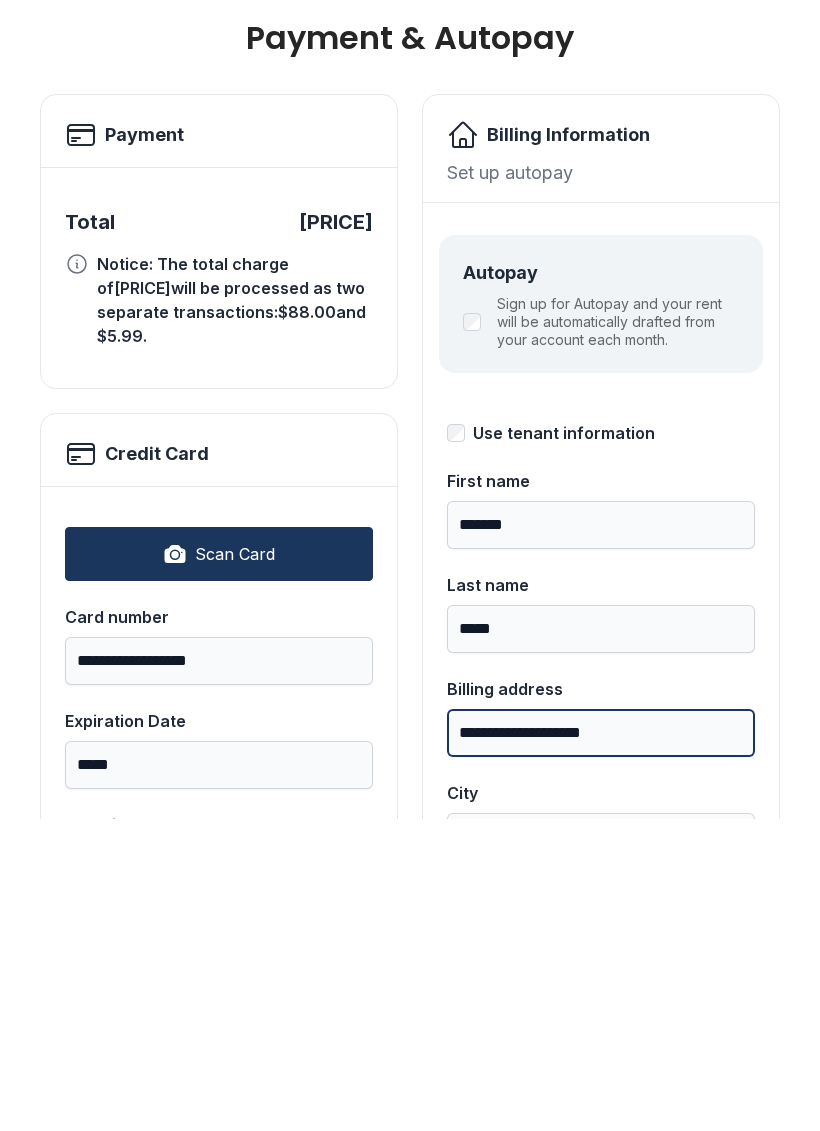 type on "**********" 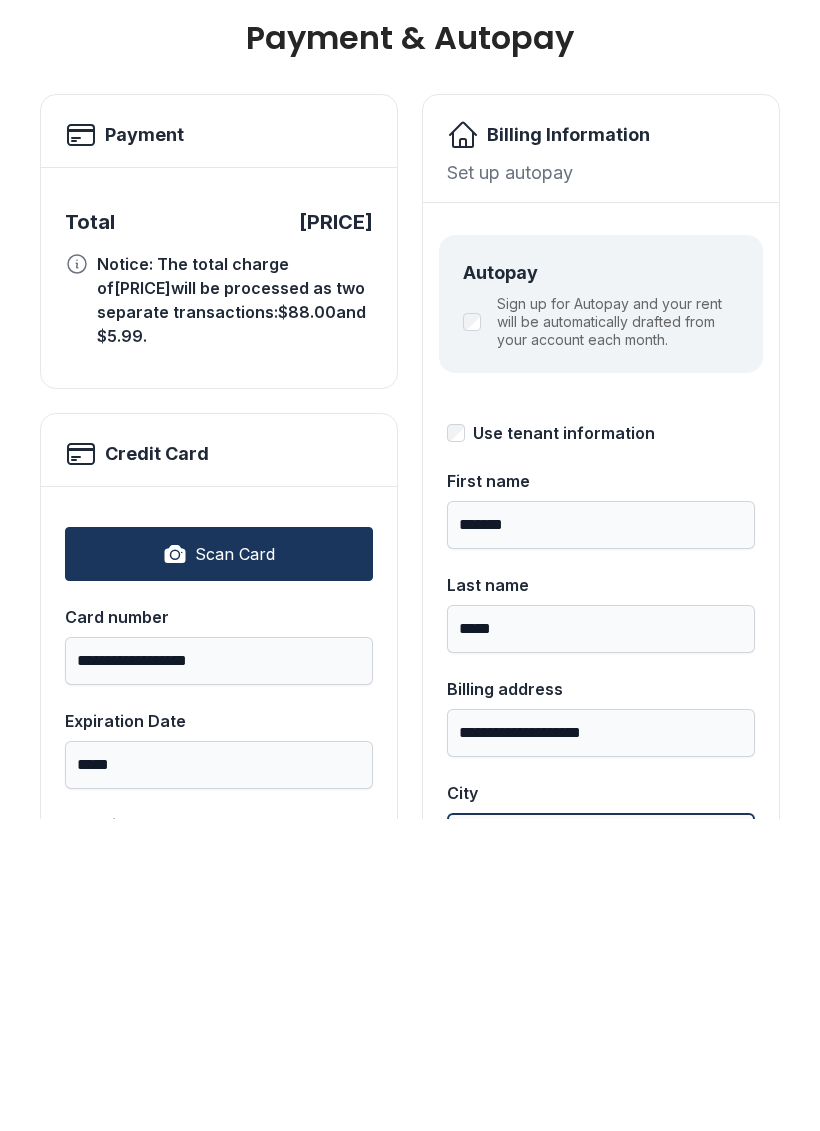 click on "City" at bounding box center (601, 1149) 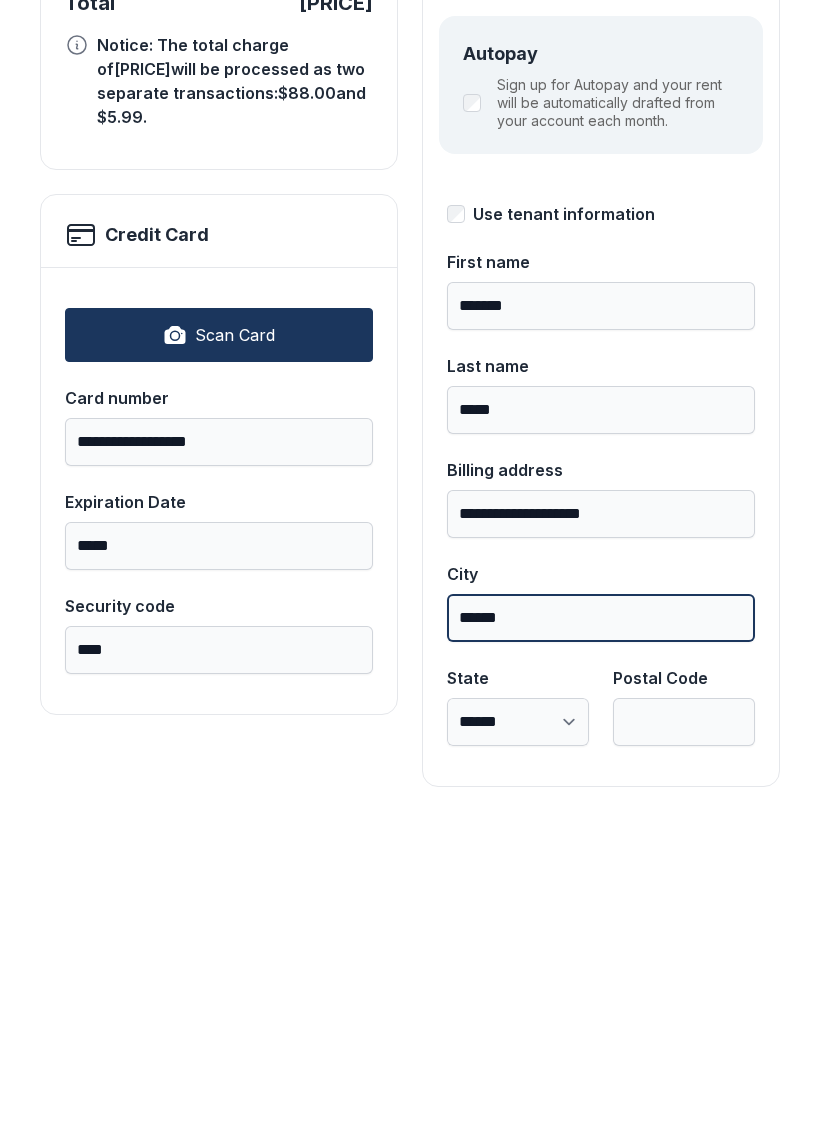 scroll, scrollTop: 218, scrollLeft: 0, axis: vertical 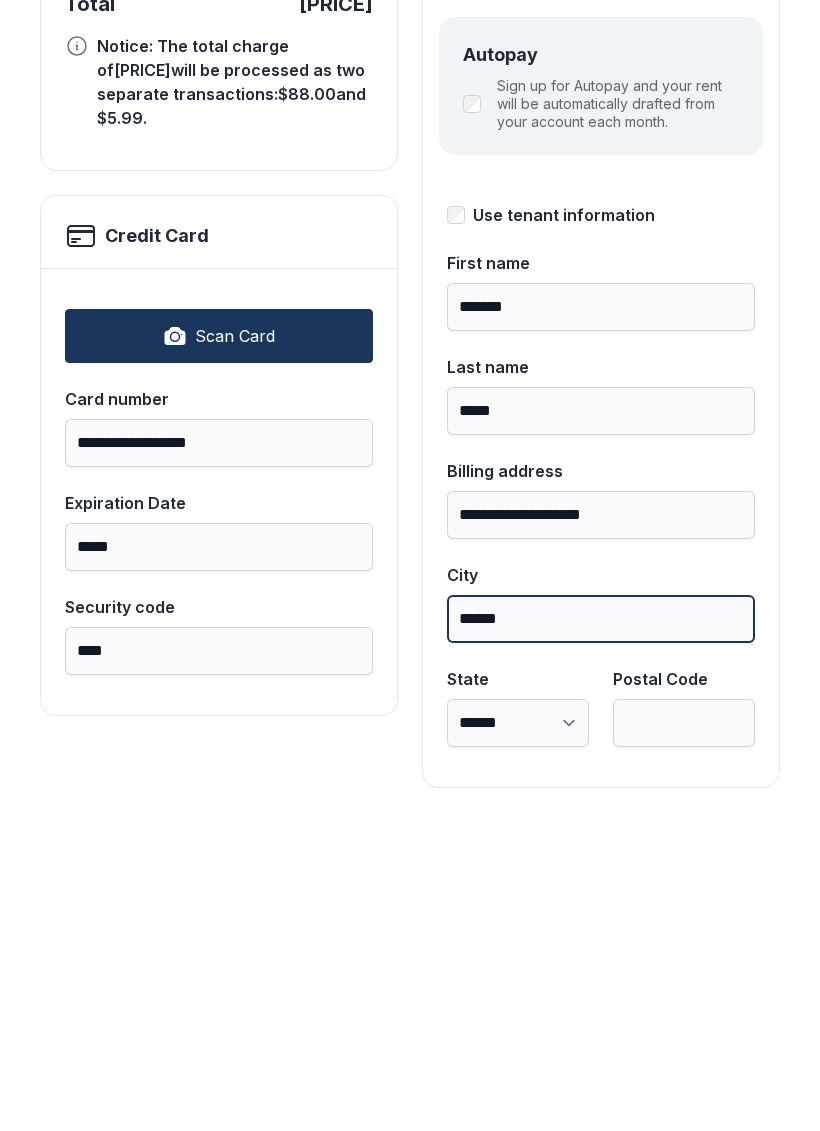 type on "******" 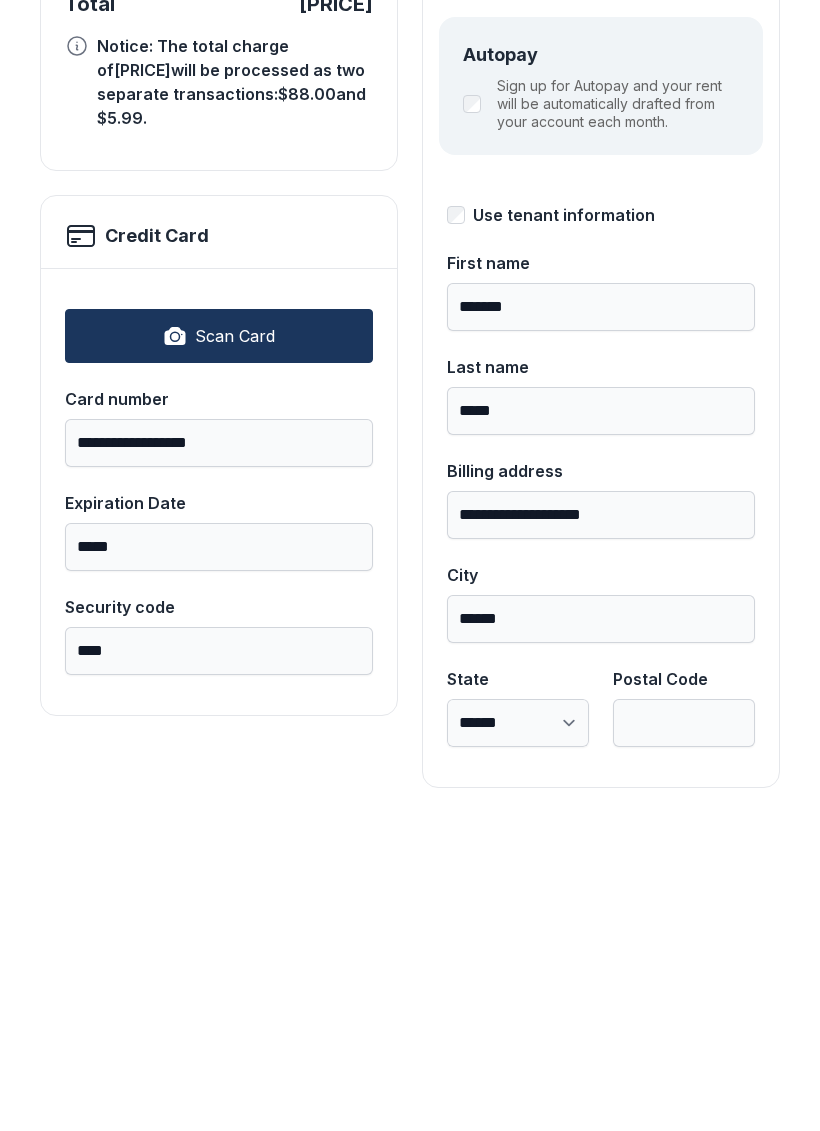 click on "**********" at bounding box center (518, 1035) 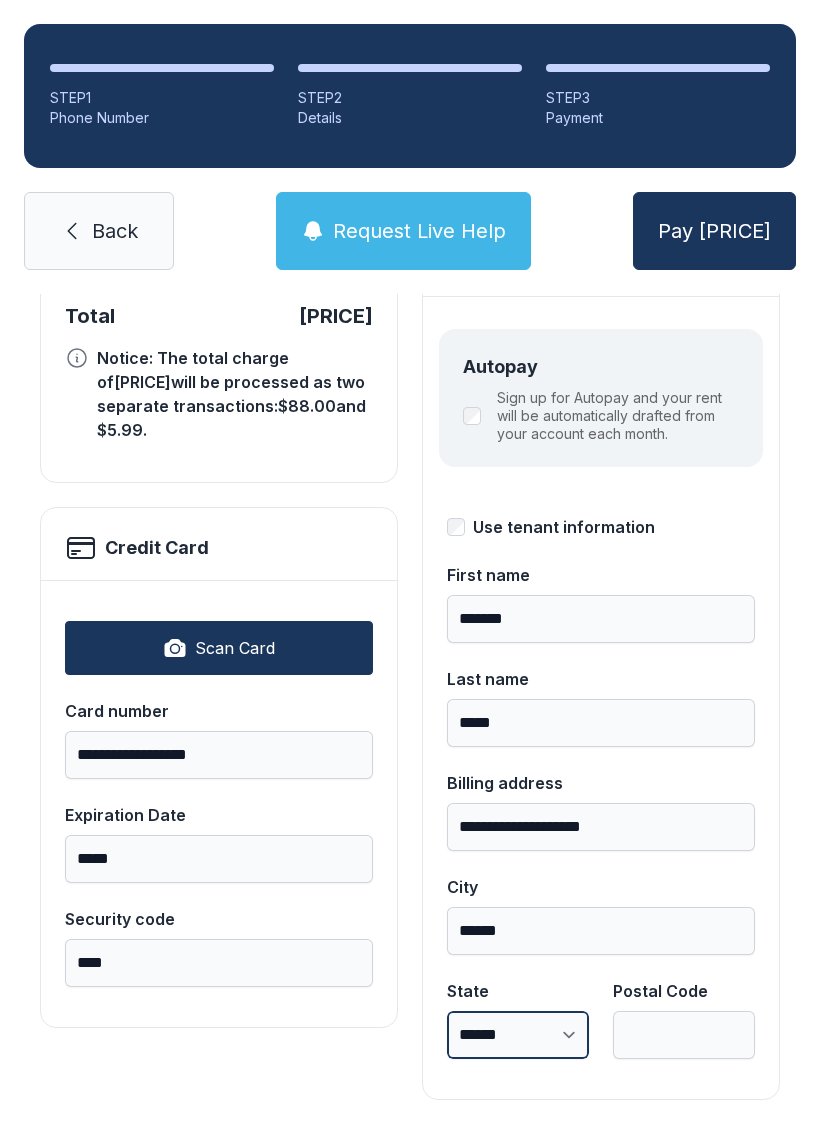 select on "**" 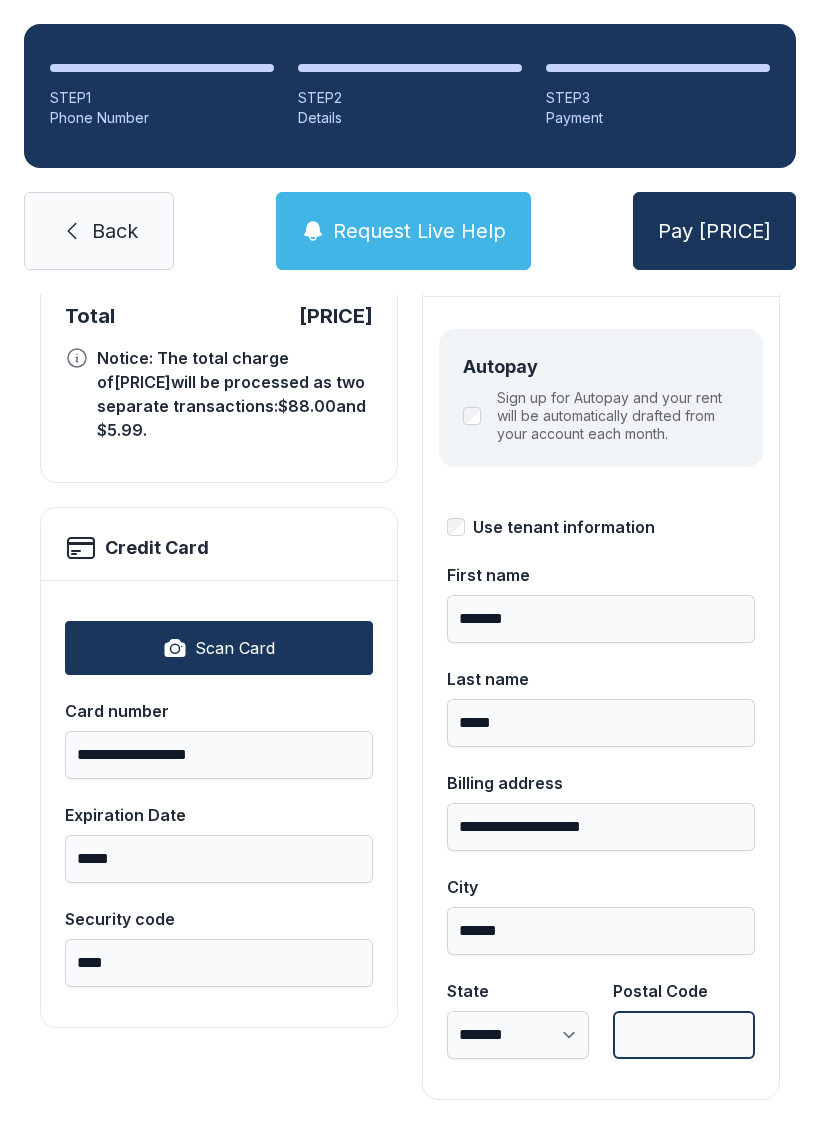 click on "Postal Code" at bounding box center [684, 1035] 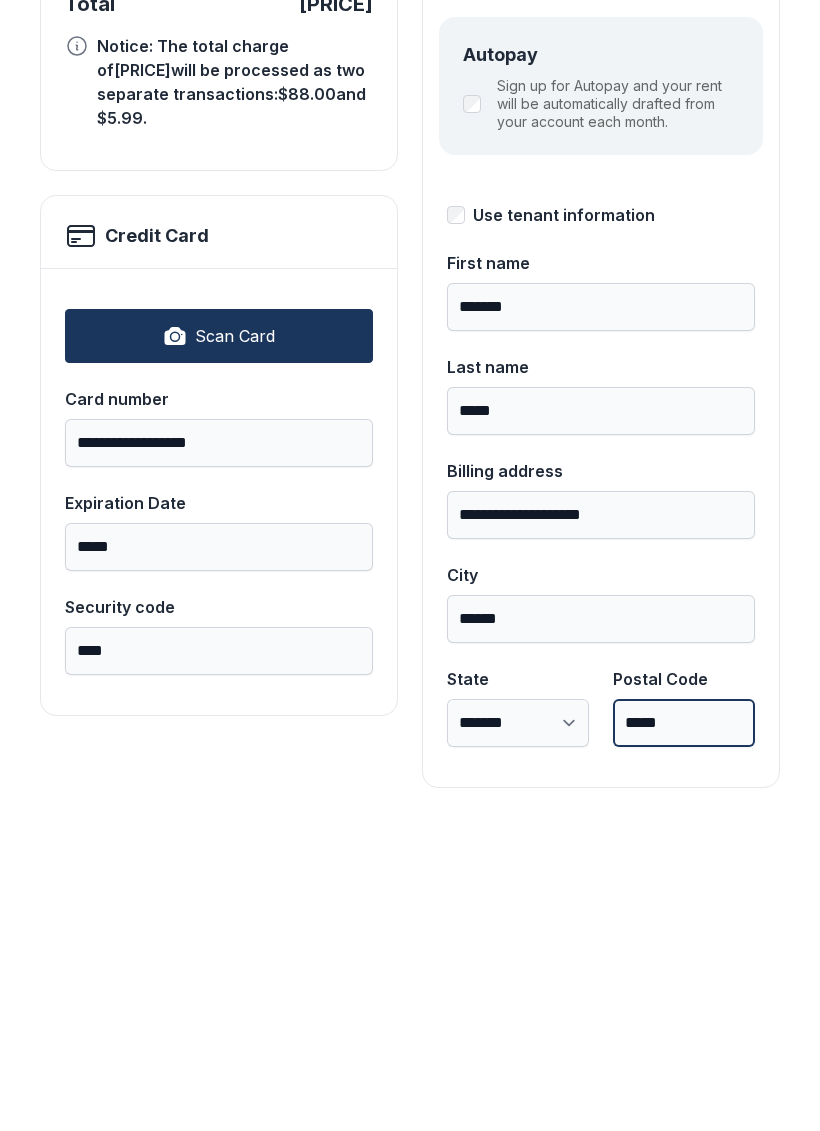 type on "*****" 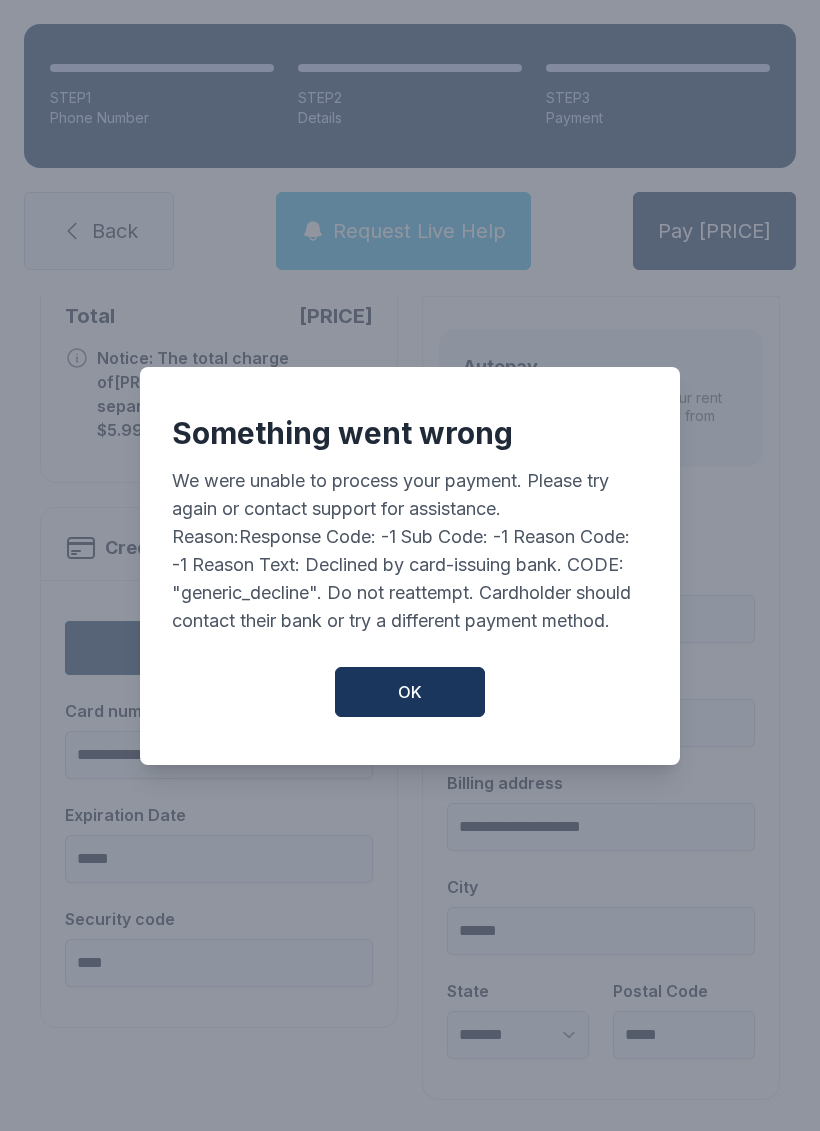 click on "OK" at bounding box center (410, 692) 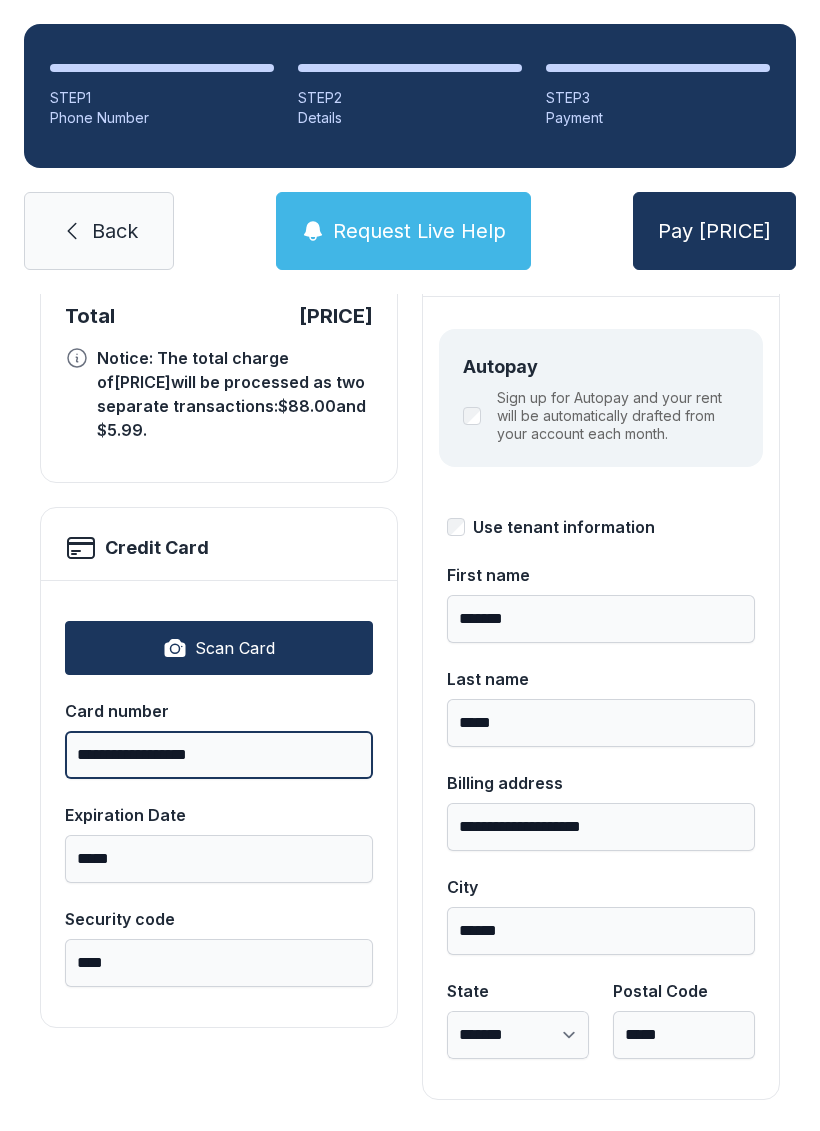 click on "**********" at bounding box center [219, 755] 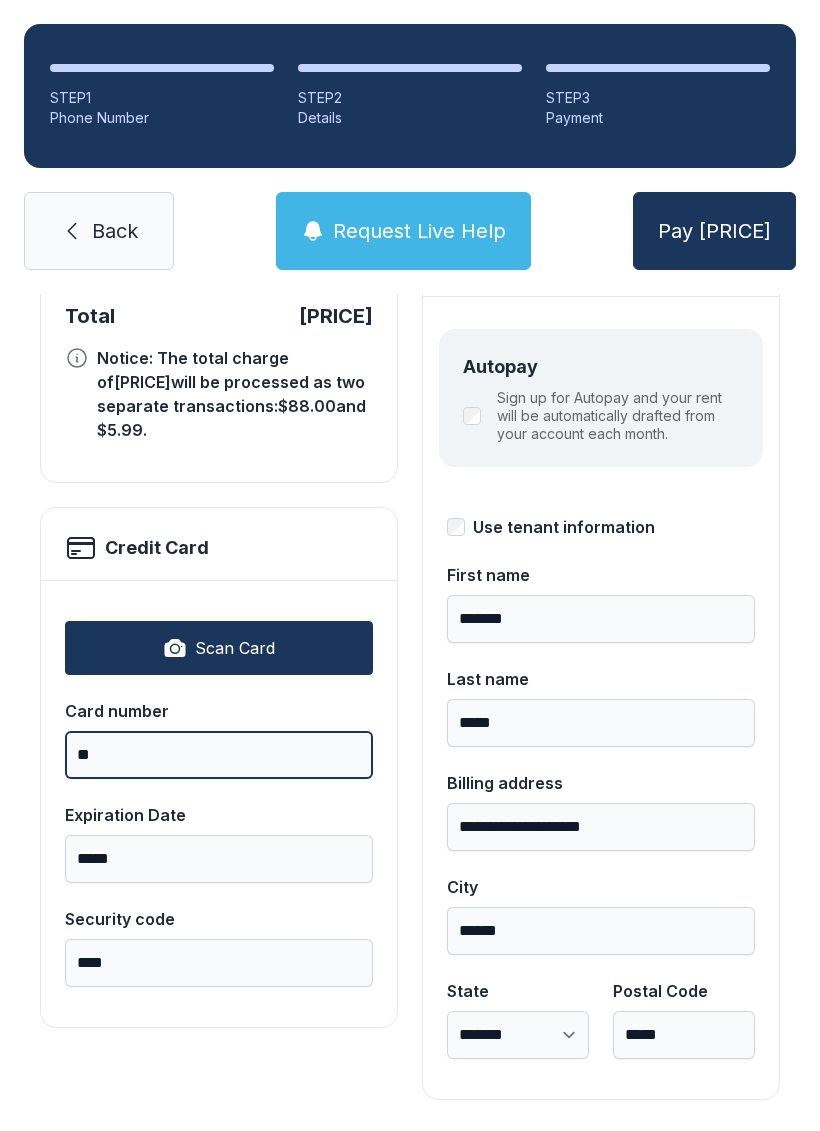 type on "*" 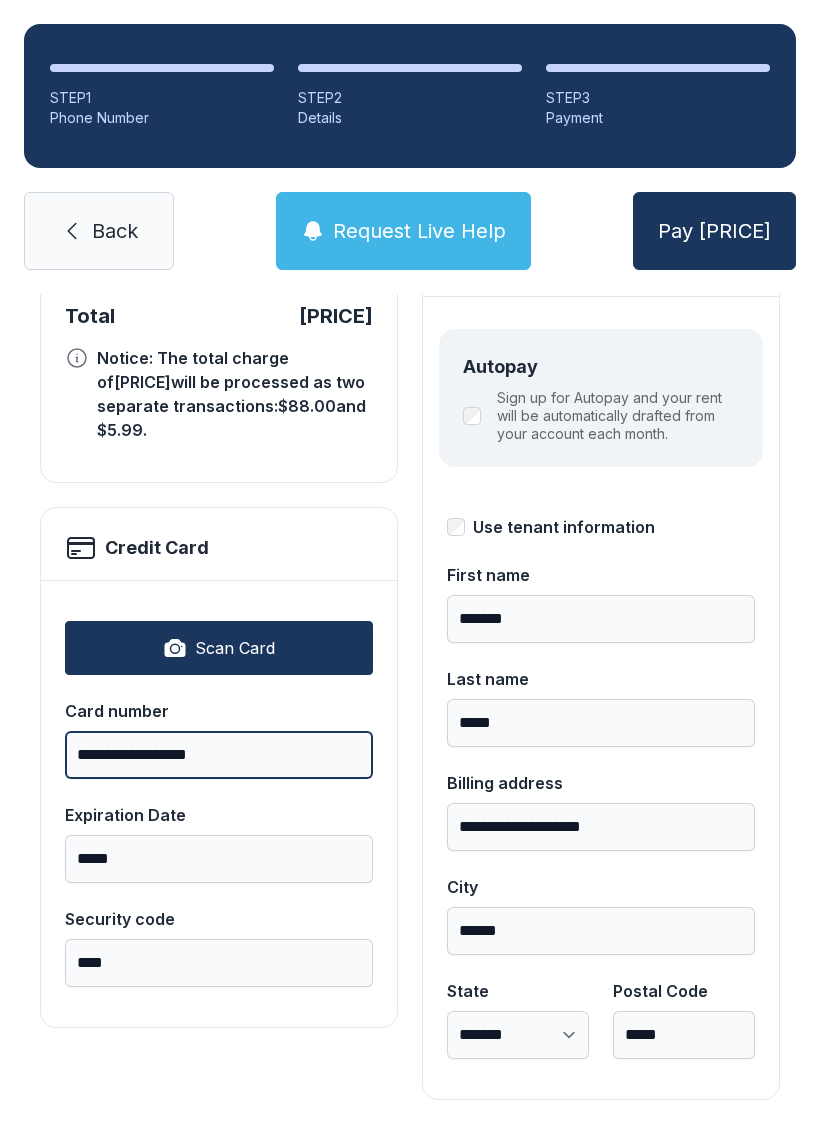 type on "**********" 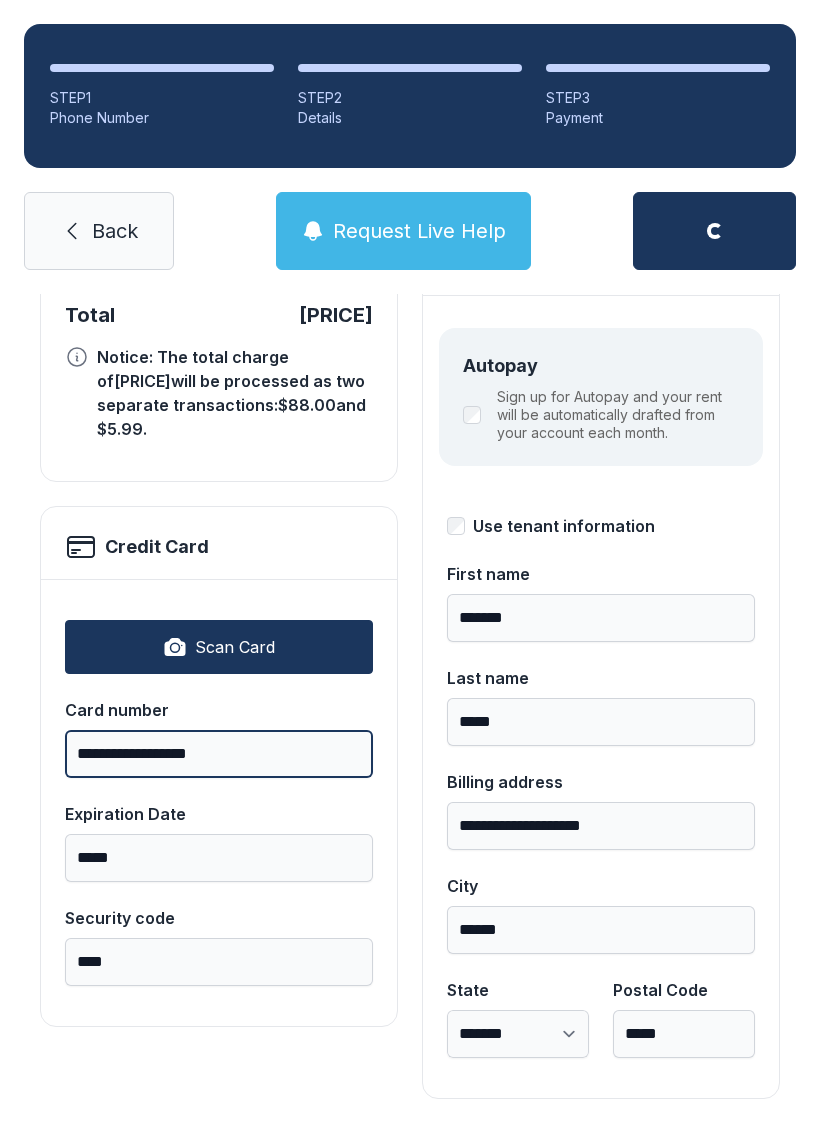 scroll, scrollTop: 218, scrollLeft: 0, axis: vertical 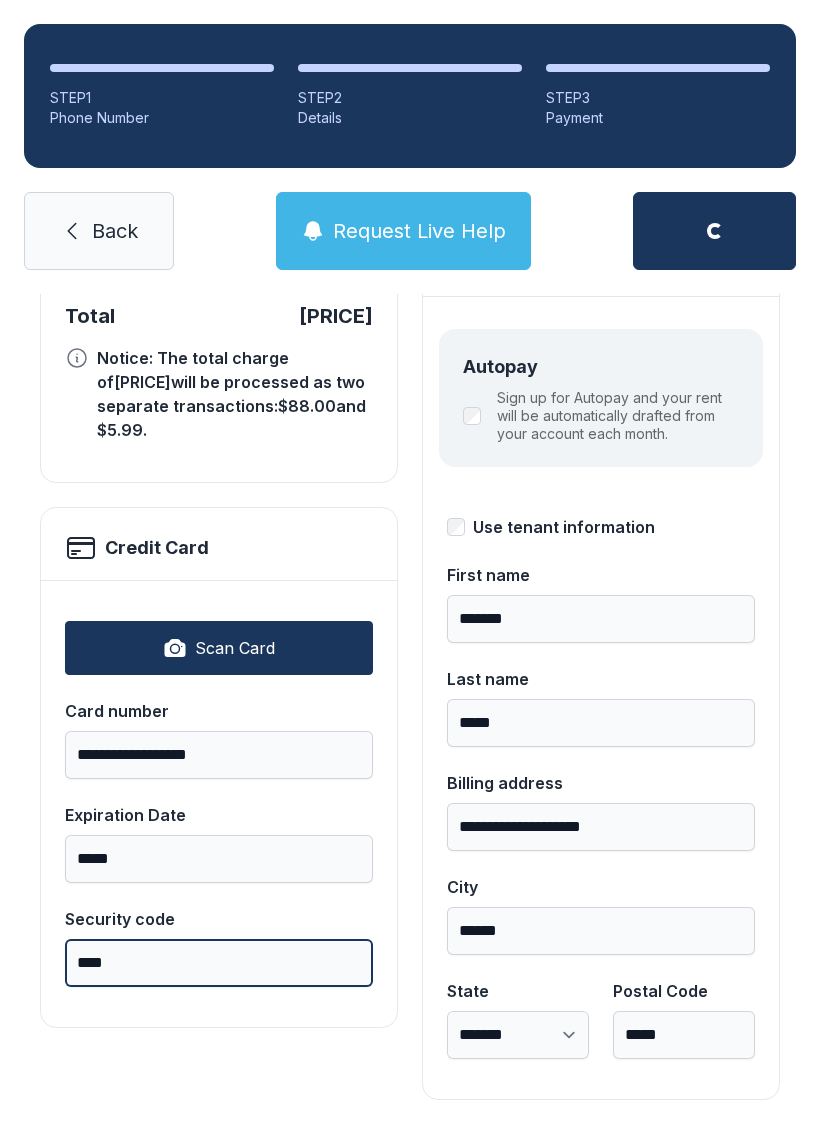 click on "****" at bounding box center [219, 963] 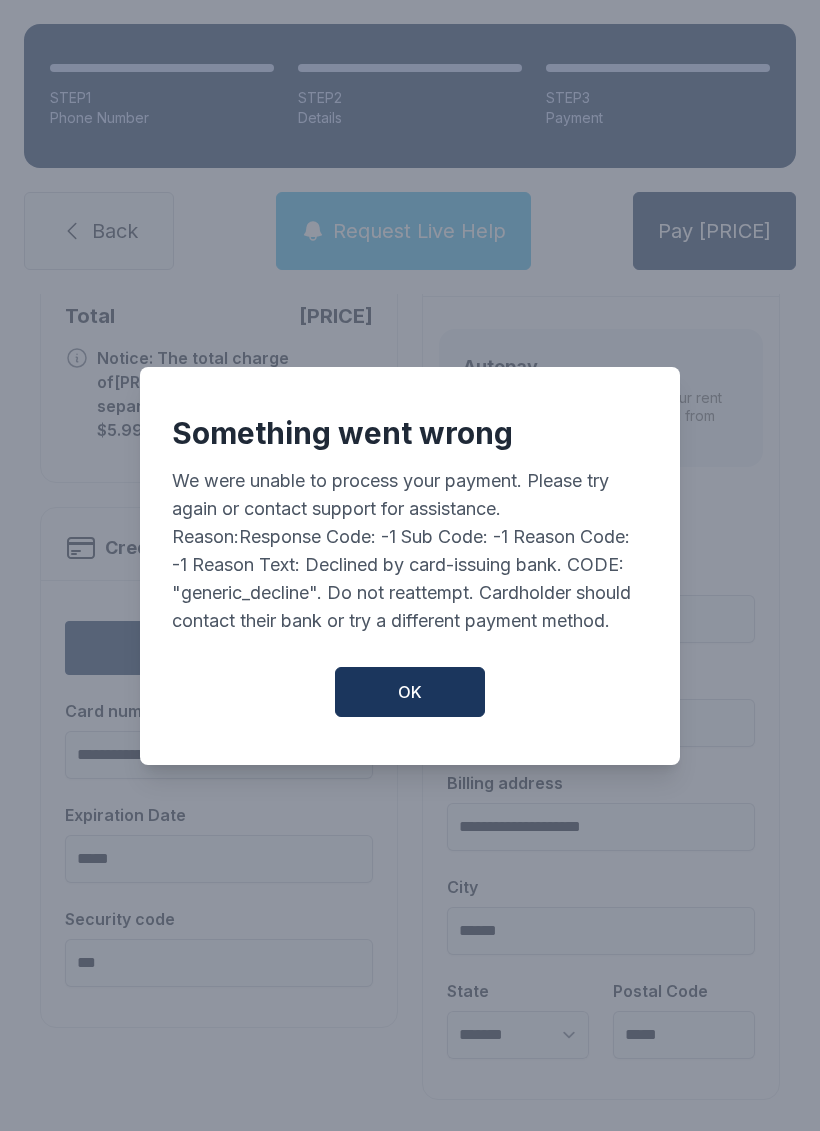 click on "OK" at bounding box center (410, 692) 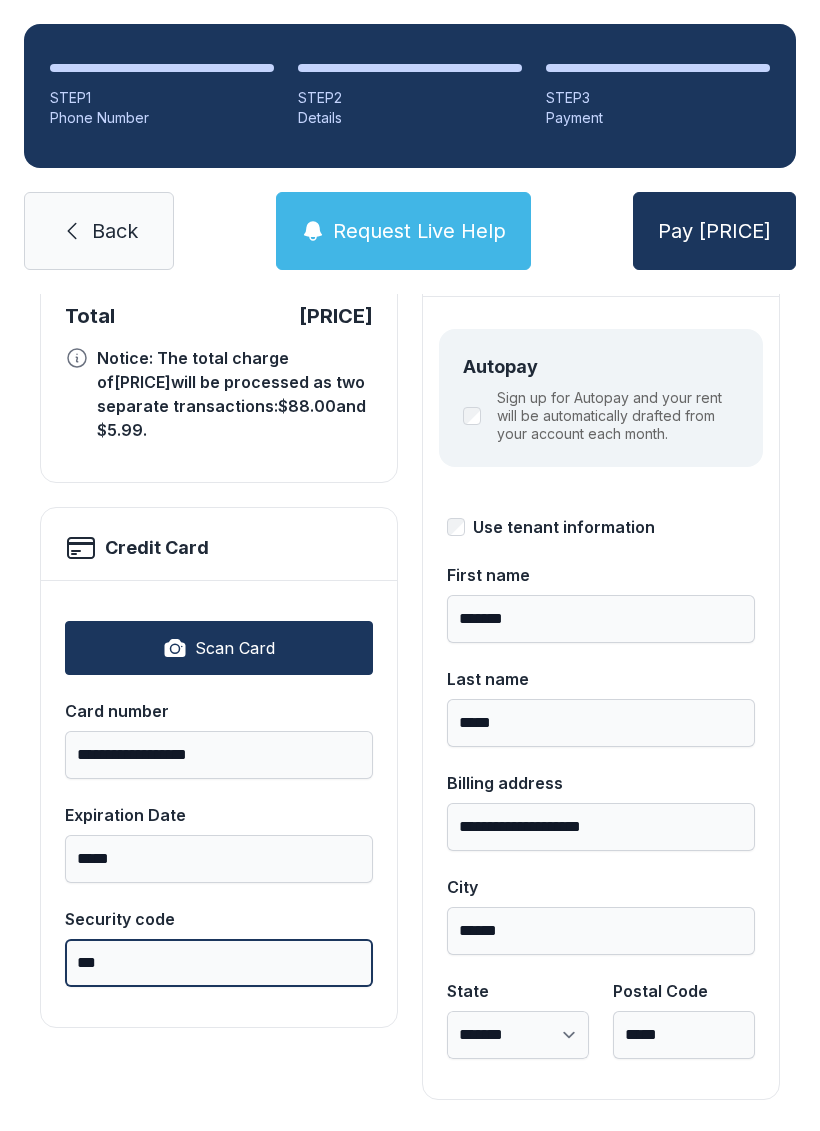 click on "***" at bounding box center (219, 963) 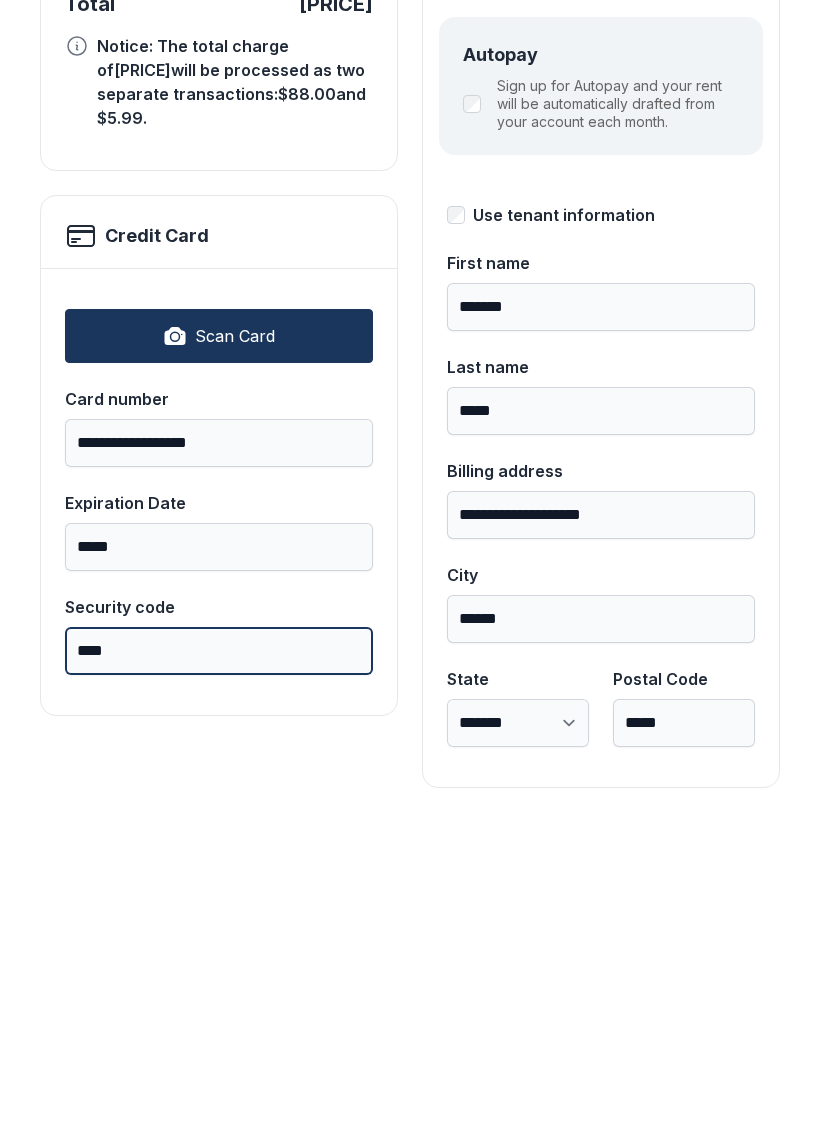 type on "****" 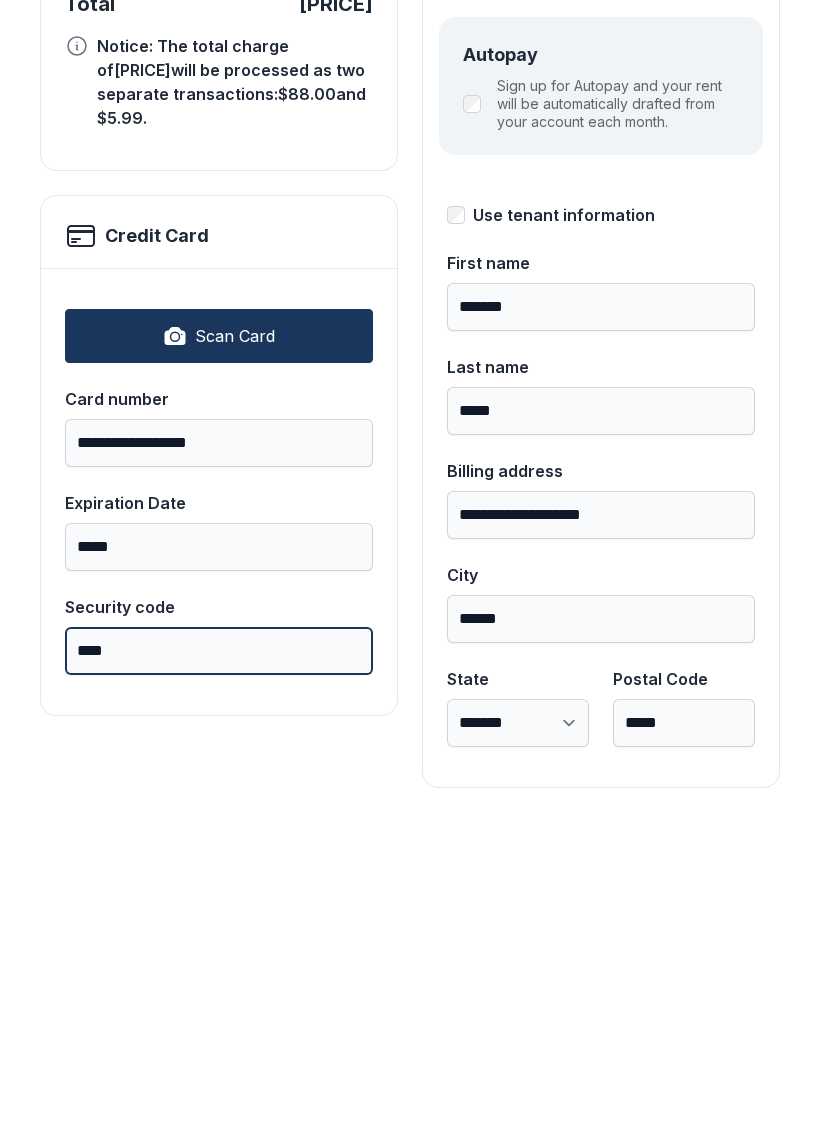 click on "Pay [PRICE]" at bounding box center [714, 231] 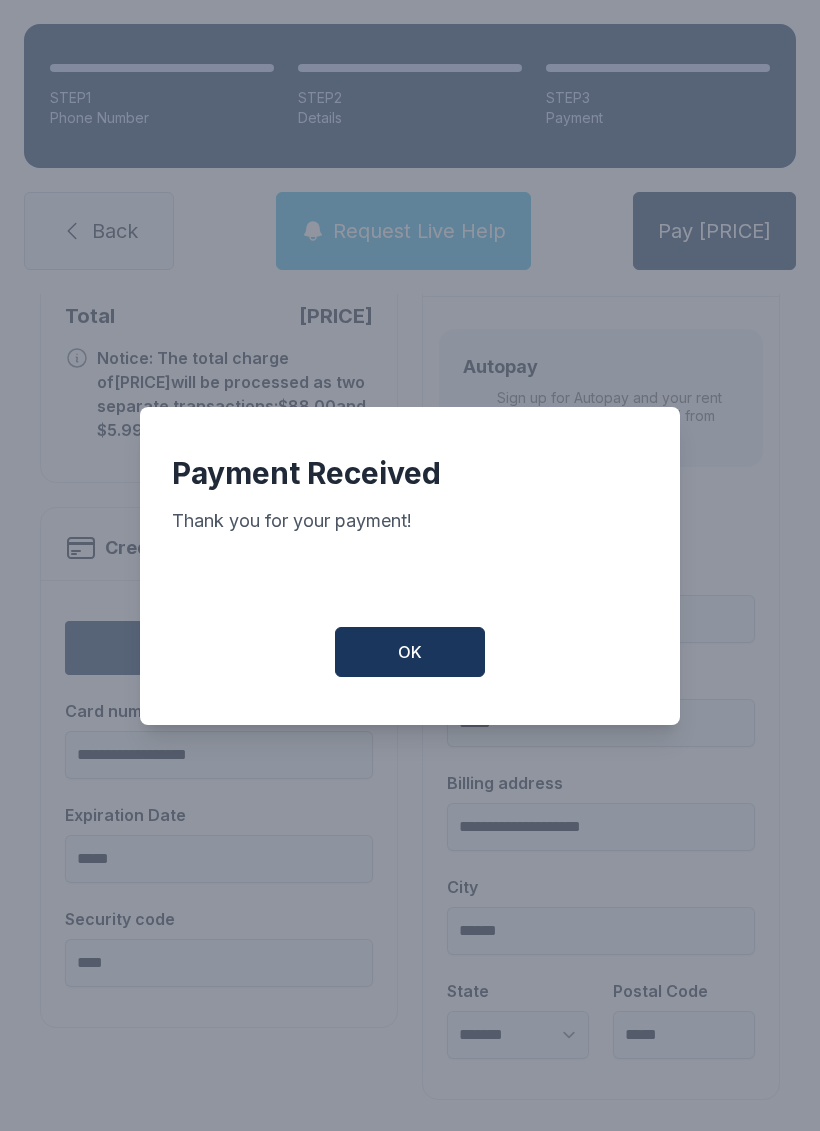 click on "OK" at bounding box center [410, 652] 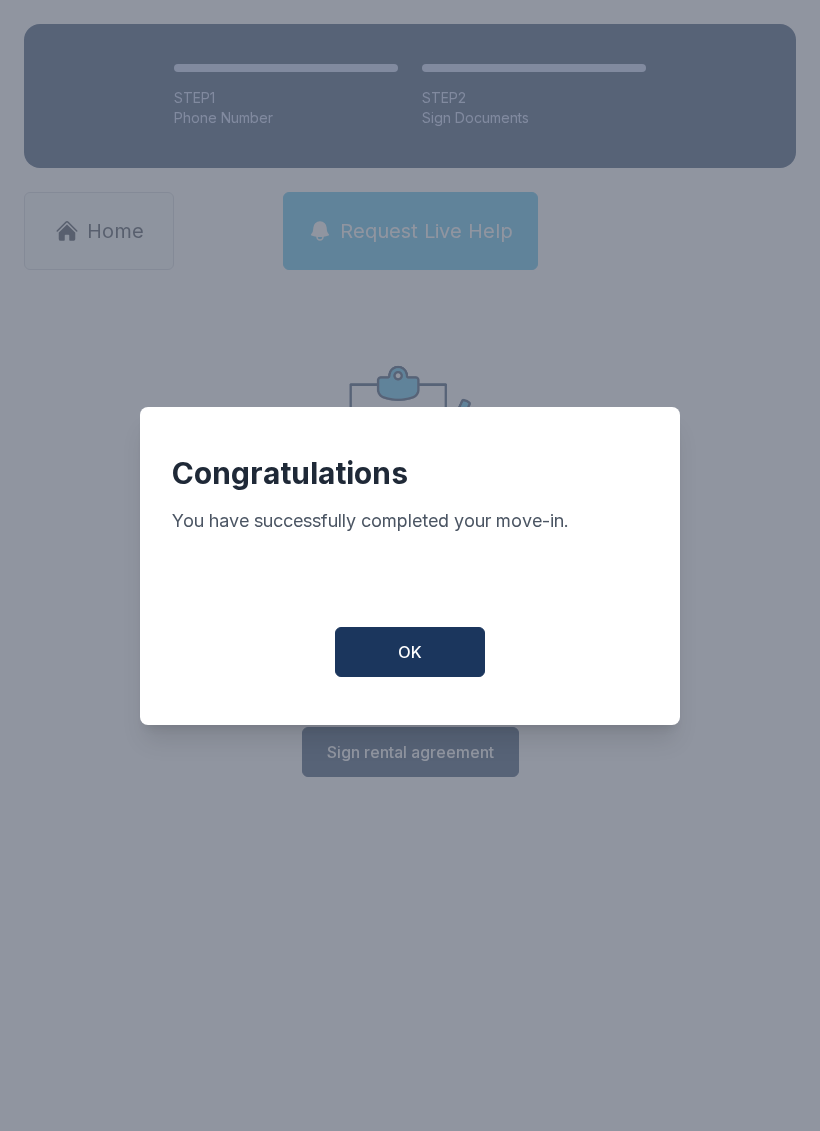 click on "OK" at bounding box center (410, 652) 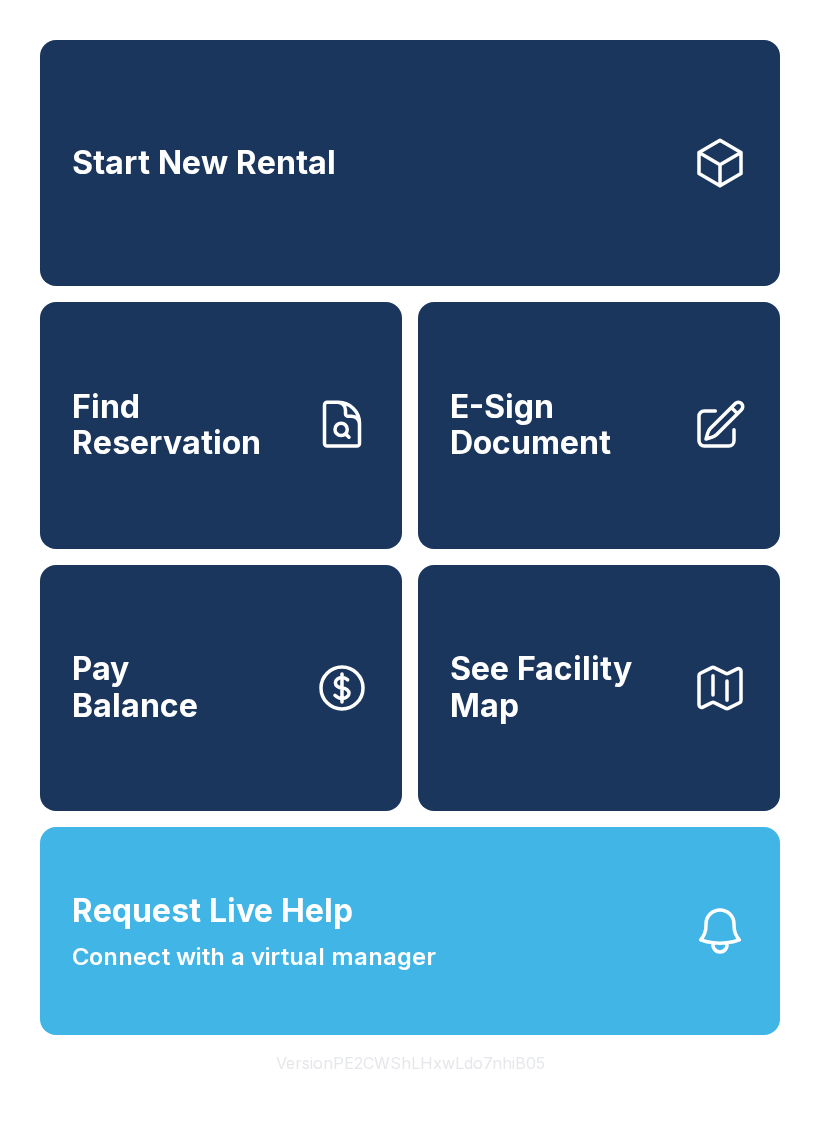 click on "See Facility Map" at bounding box center [563, 687] 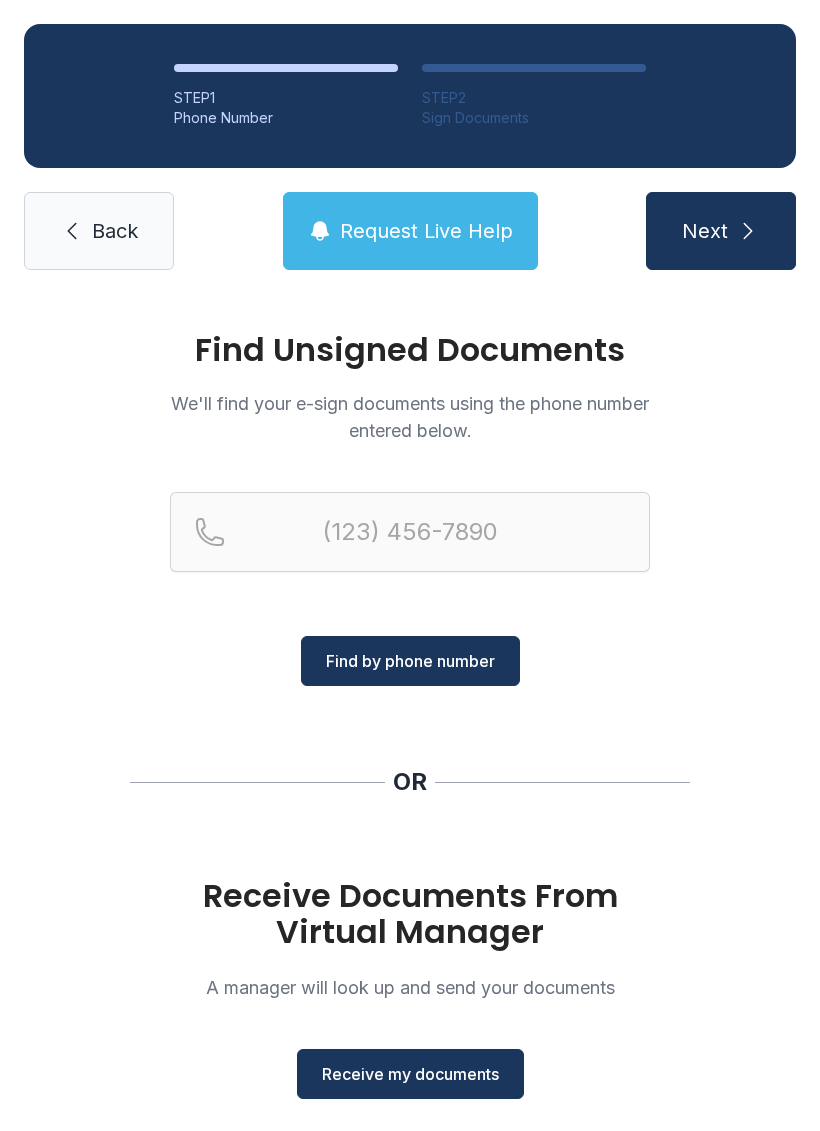 click on "Receive my documents" at bounding box center (410, 1074) 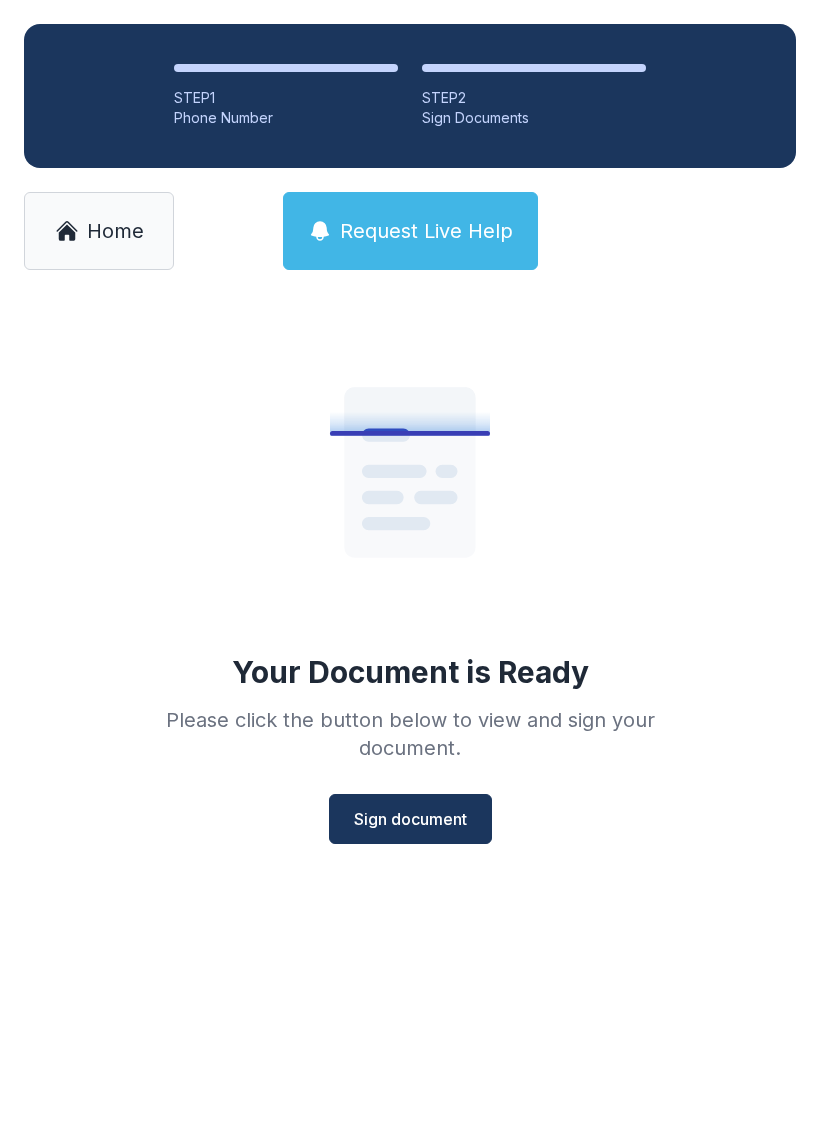 click on "Your Document is Ready Please click the button below to view and sign your document. Sign document" at bounding box center (410, 577) 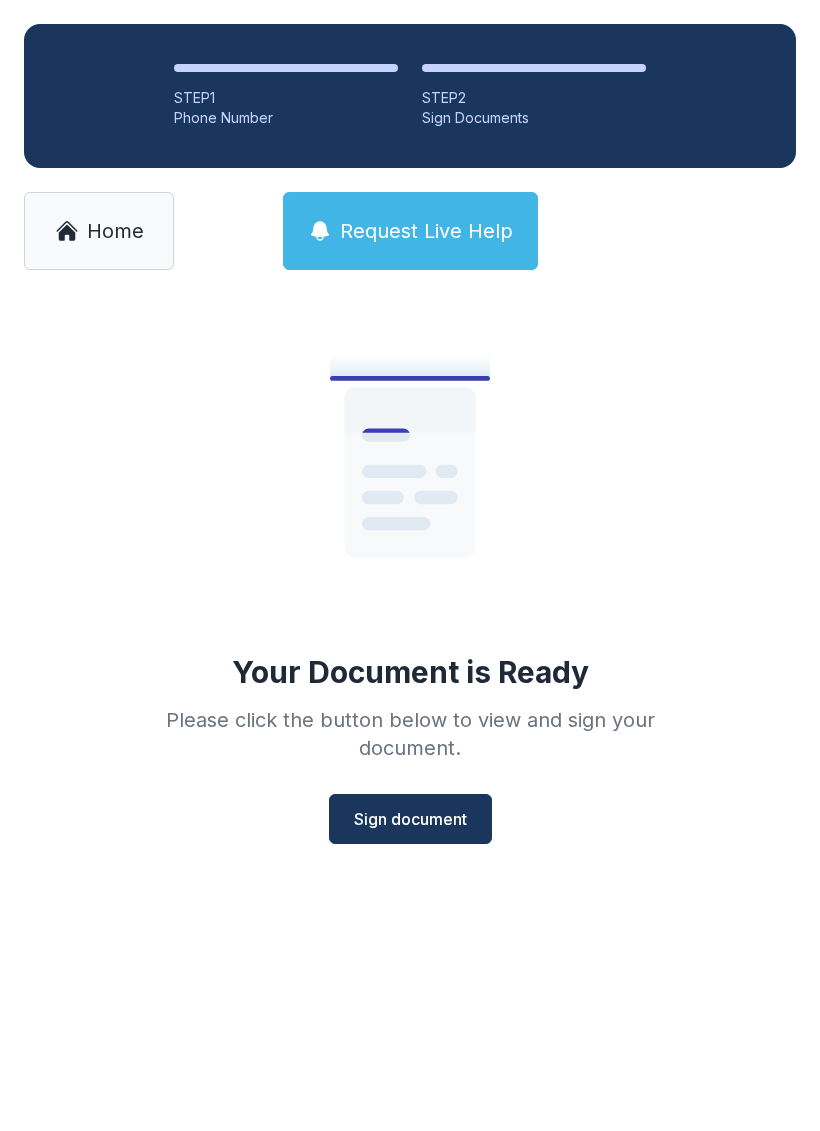 click on "Sign document" at bounding box center [410, 819] 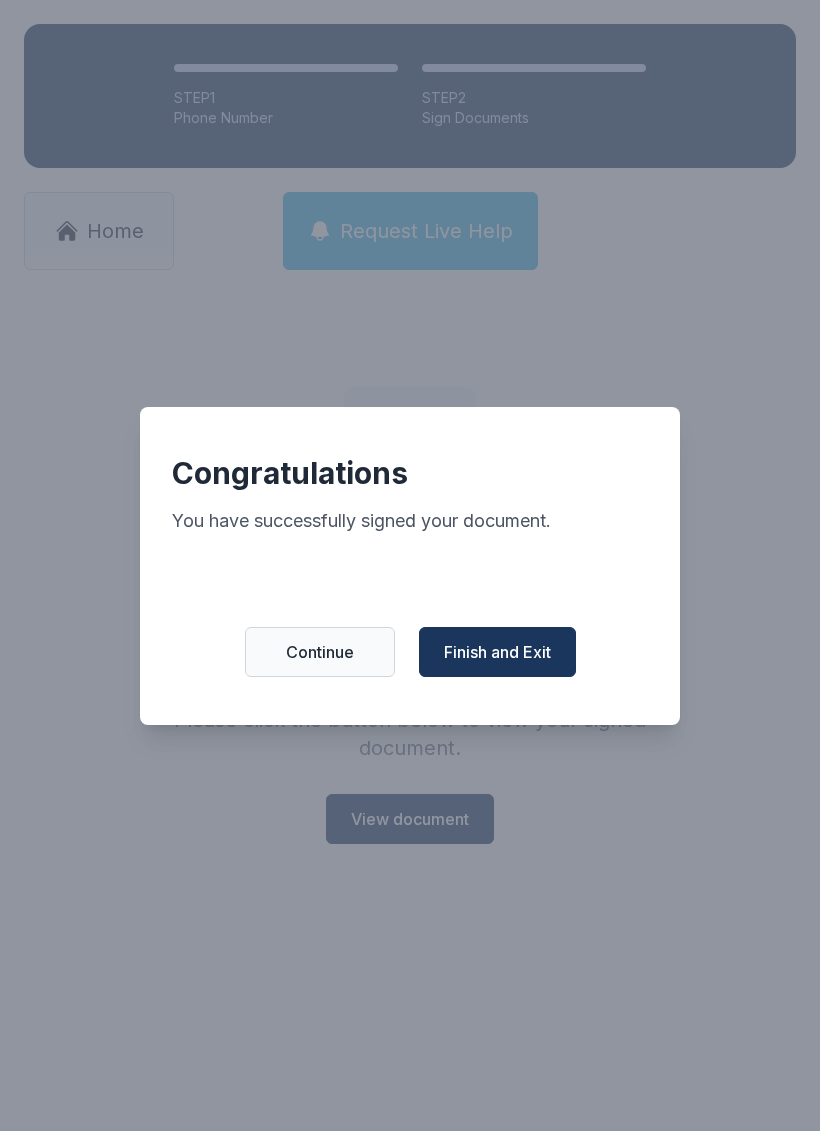 click on "Finish and Exit" at bounding box center [497, 652] 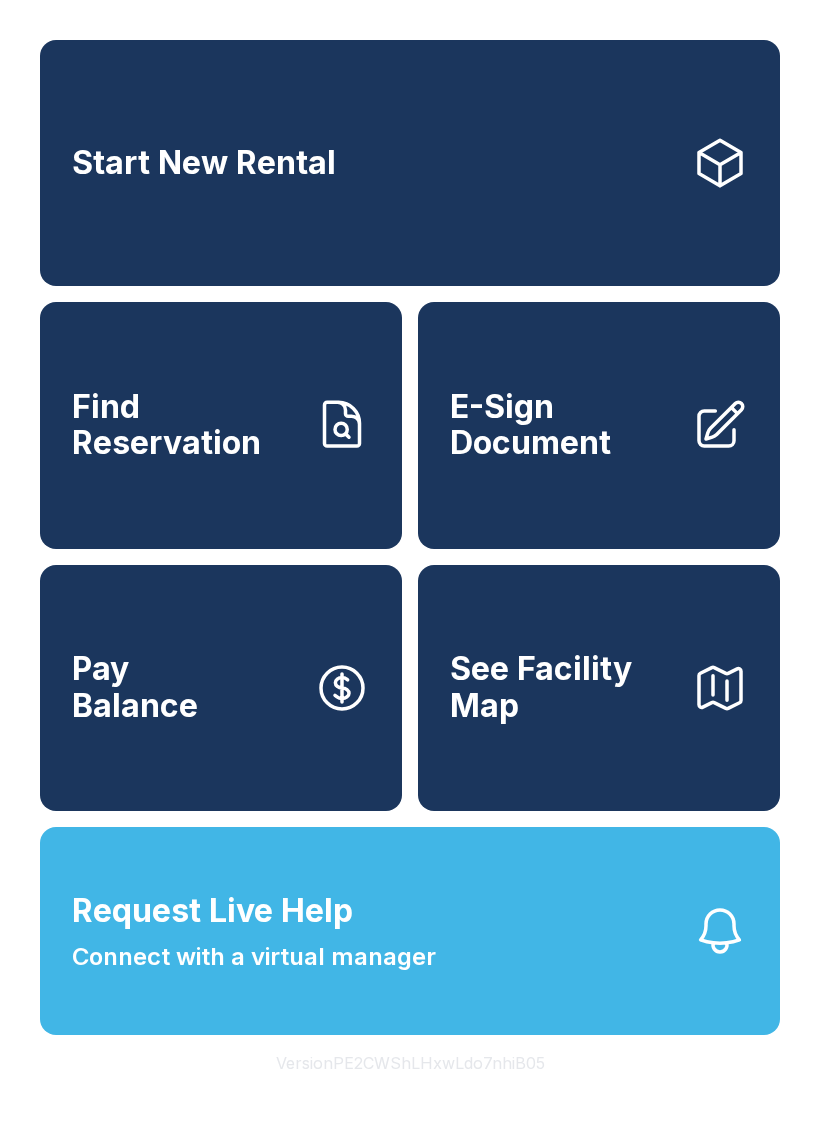 click on "Request Live Help Connect with a virtual manager" at bounding box center (410, 931) 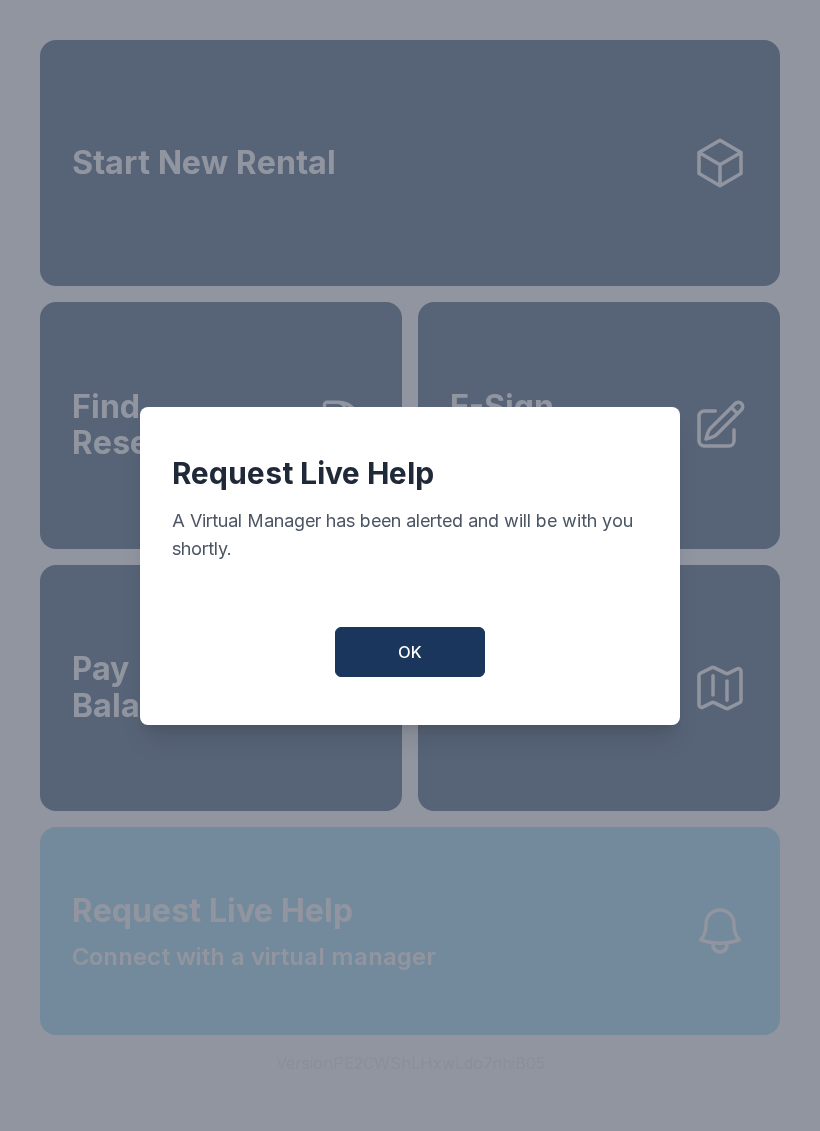 click on "OK" at bounding box center (410, 652) 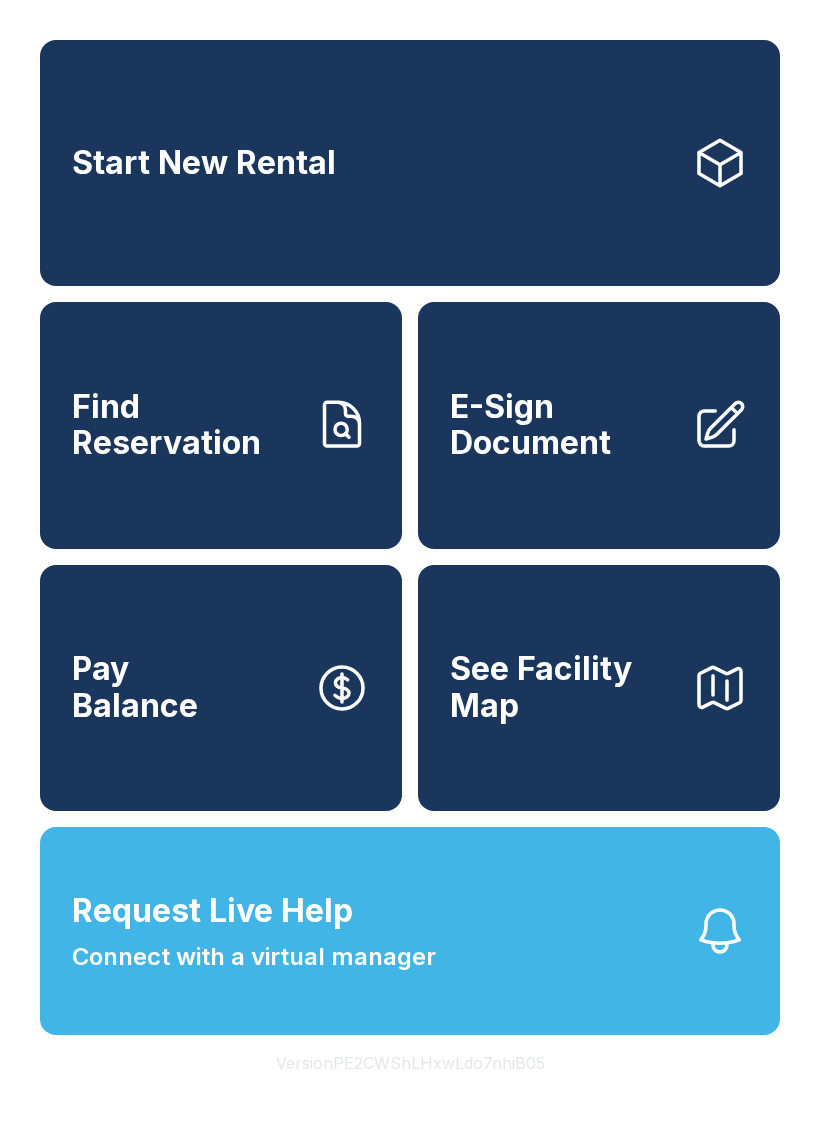 click on "Request Live Help Connect with a virtual manager" at bounding box center [410, 931] 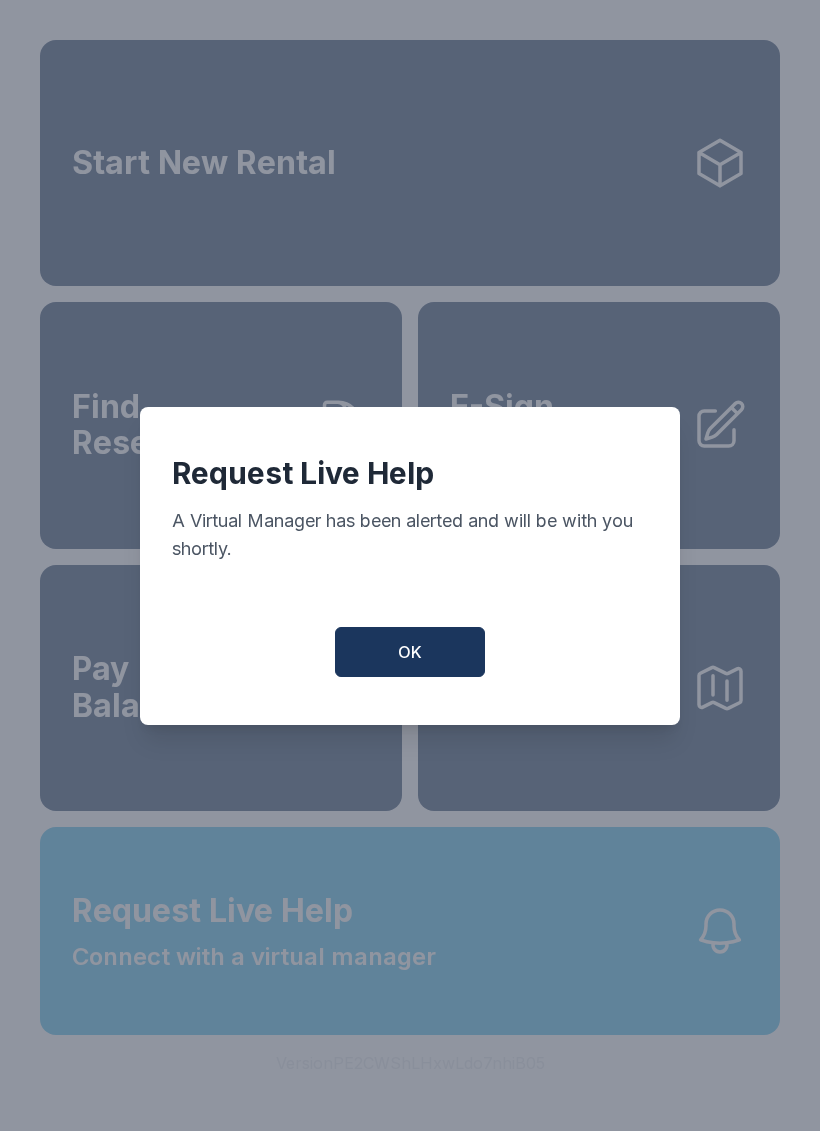 click on "Request Live Help A Virtual Manager has been alerted and will be with you shortly. OK" at bounding box center (410, 566) 